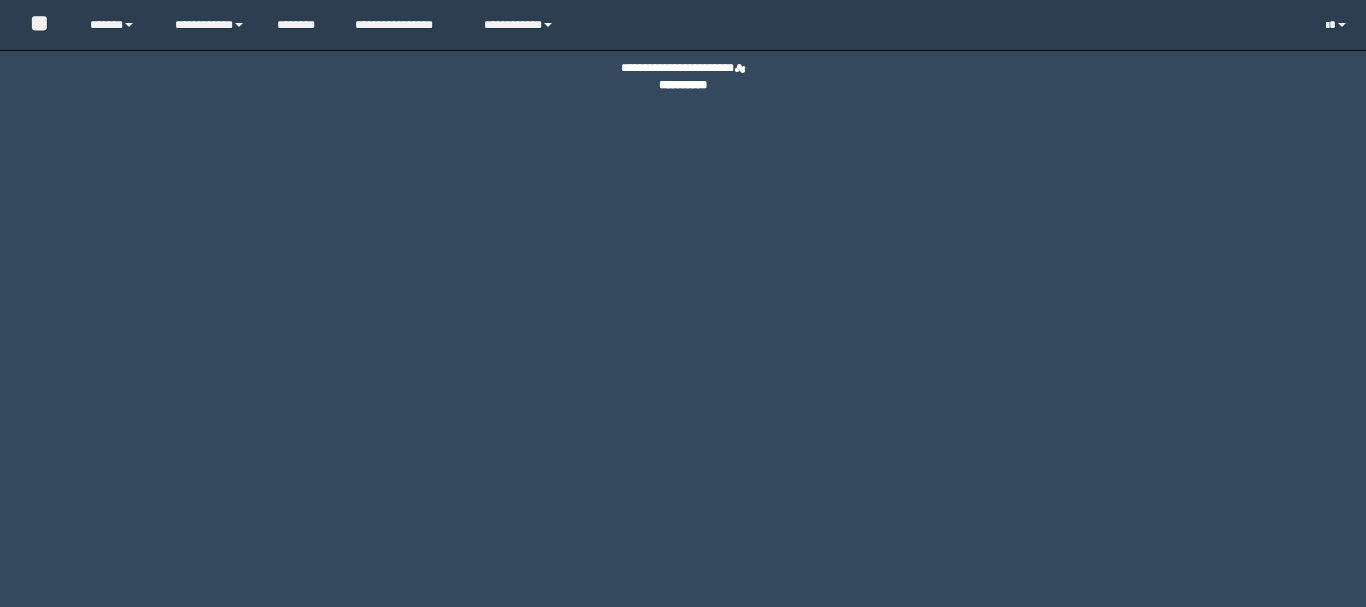 scroll, scrollTop: 0, scrollLeft: 0, axis: both 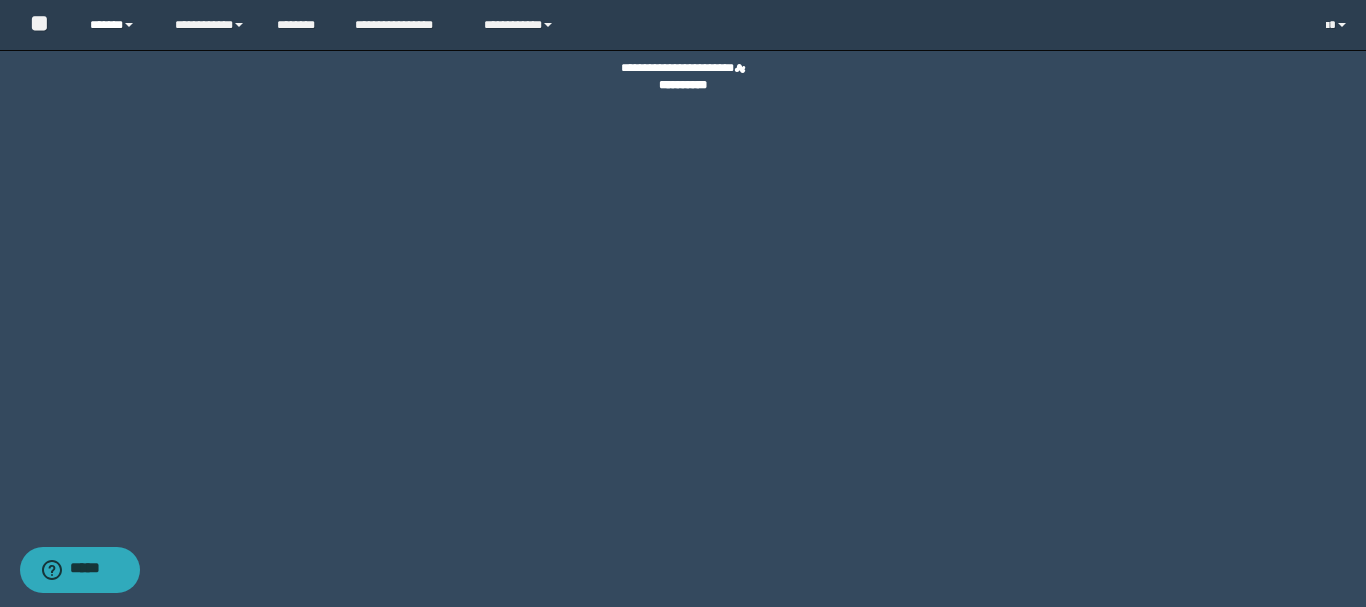 click on "******" at bounding box center (117, 25) 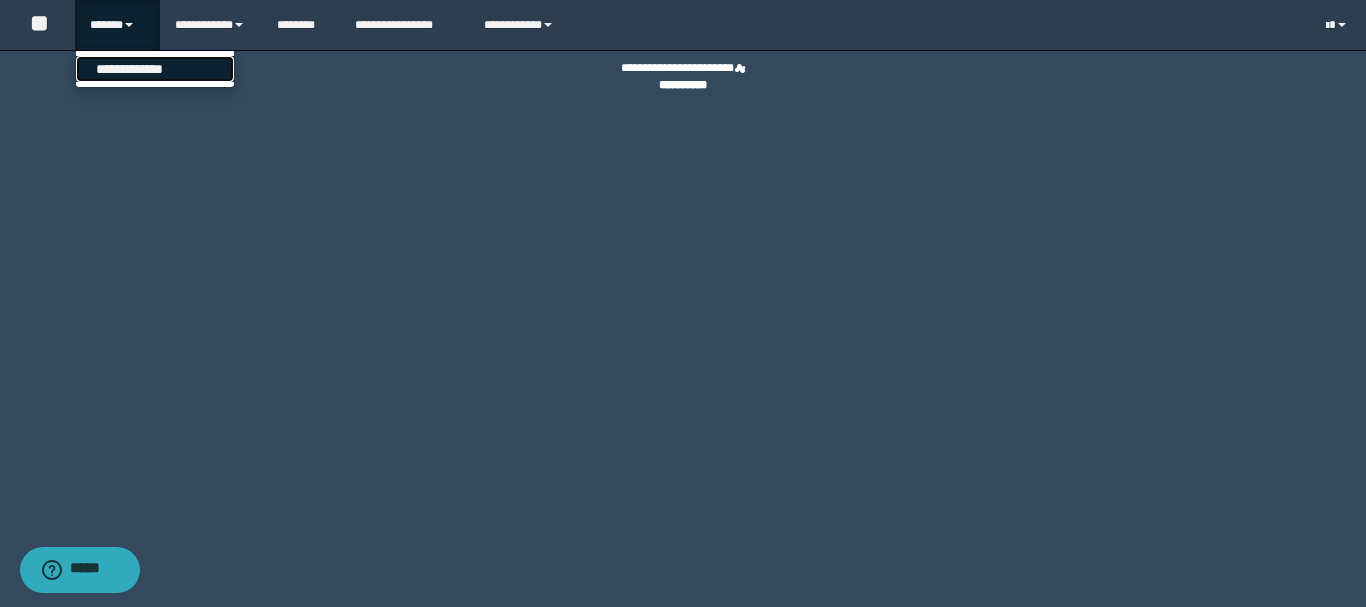 click on "**********" at bounding box center [155, 69] 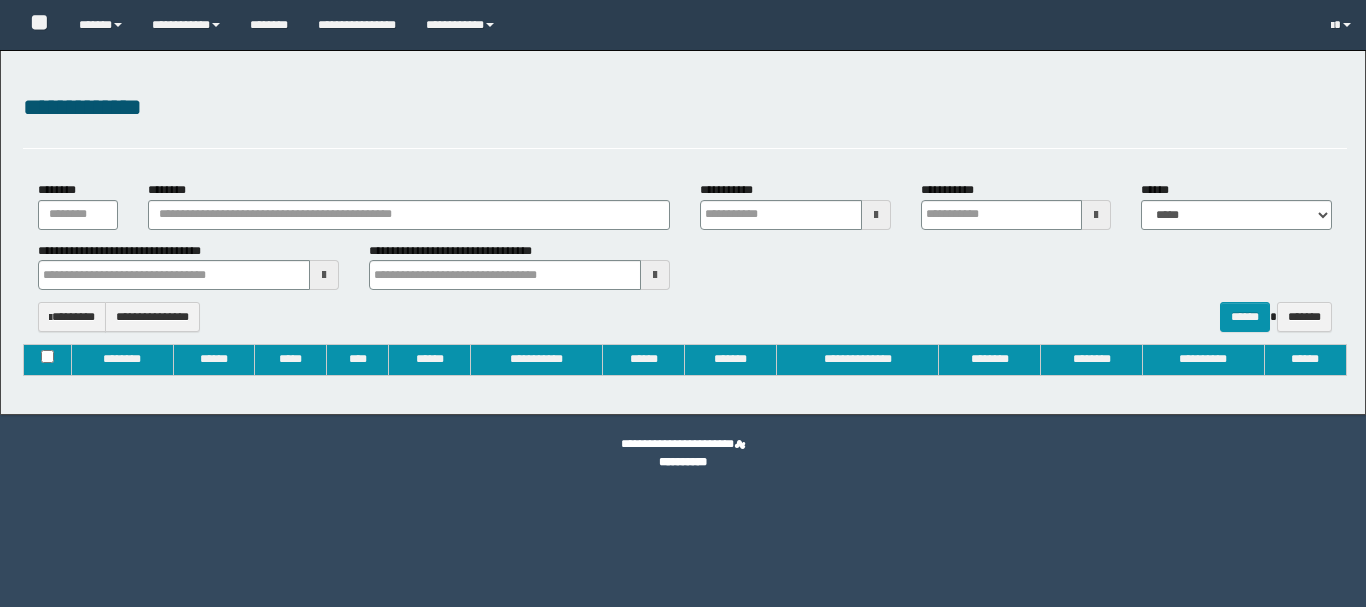 type on "**********" 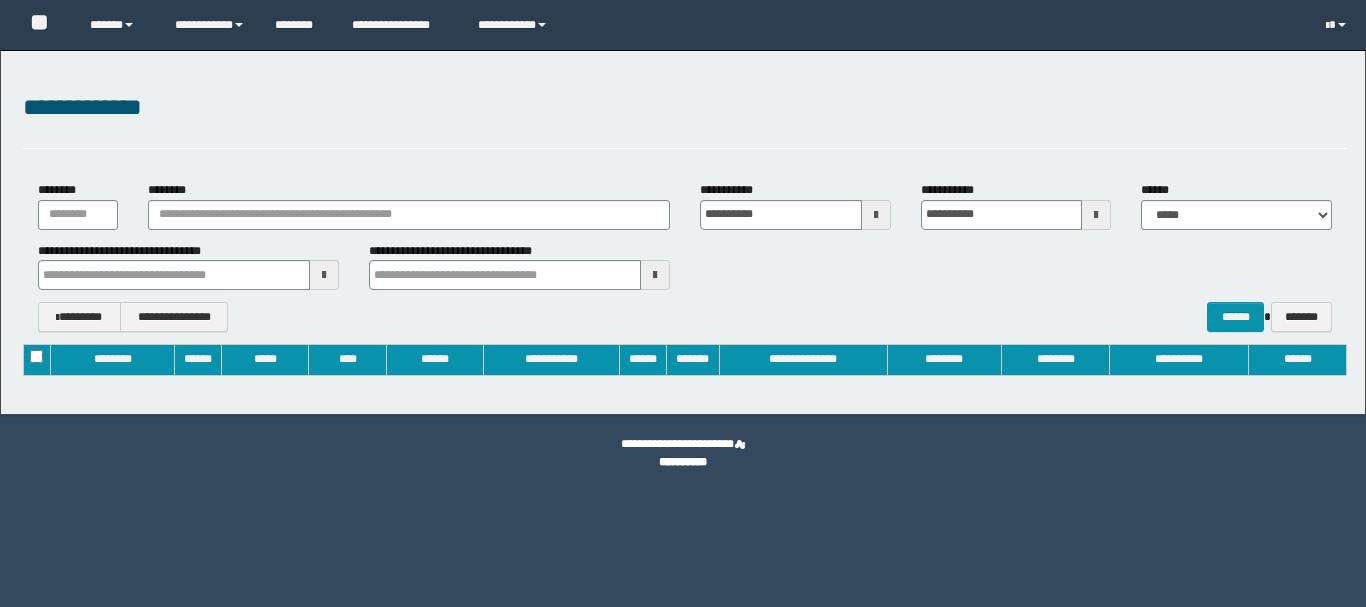 scroll, scrollTop: 0, scrollLeft: 0, axis: both 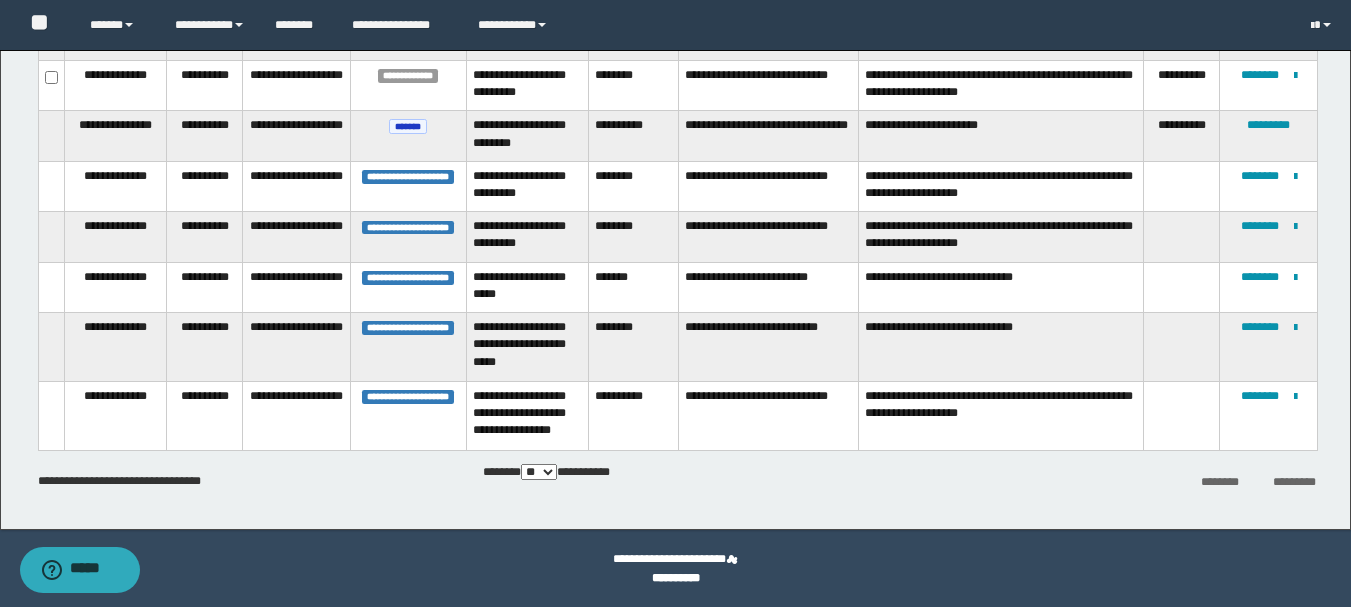 type 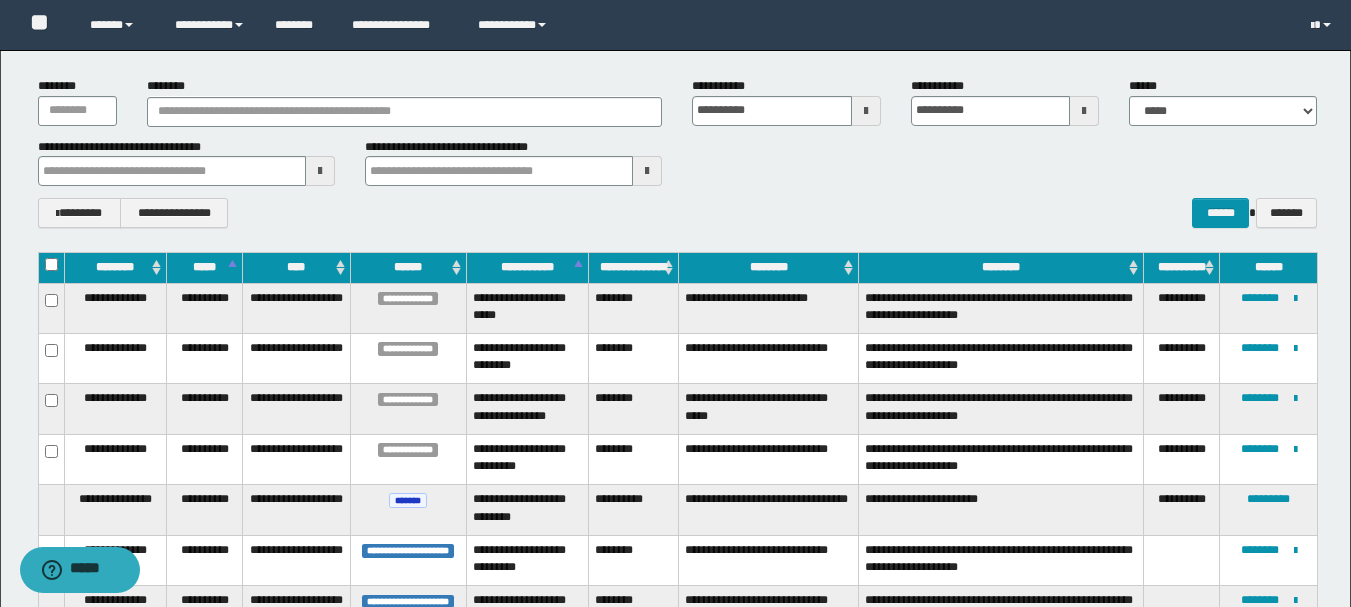 scroll, scrollTop: 200, scrollLeft: 0, axis: vertical 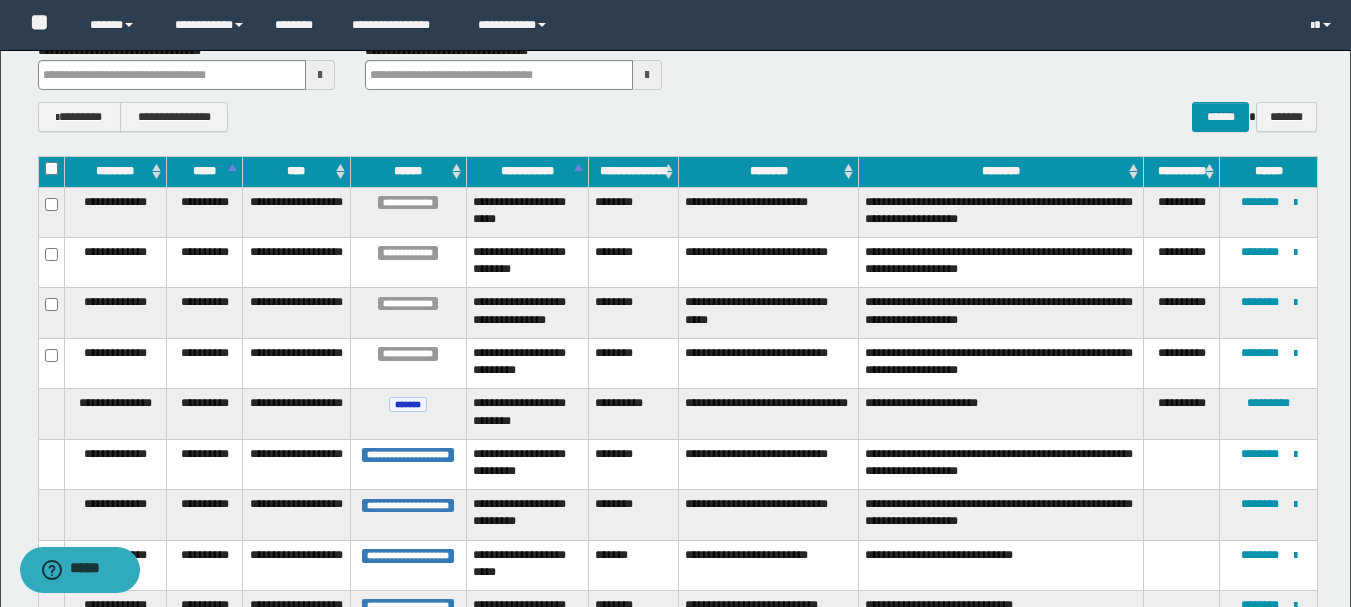 type 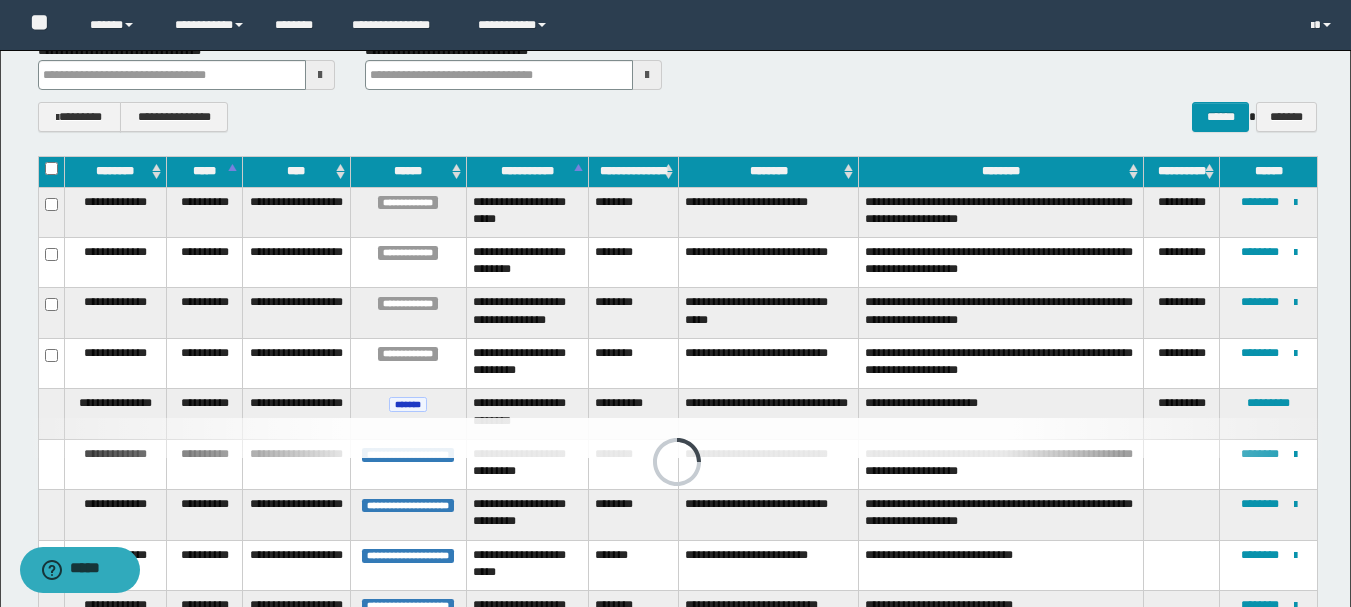 type 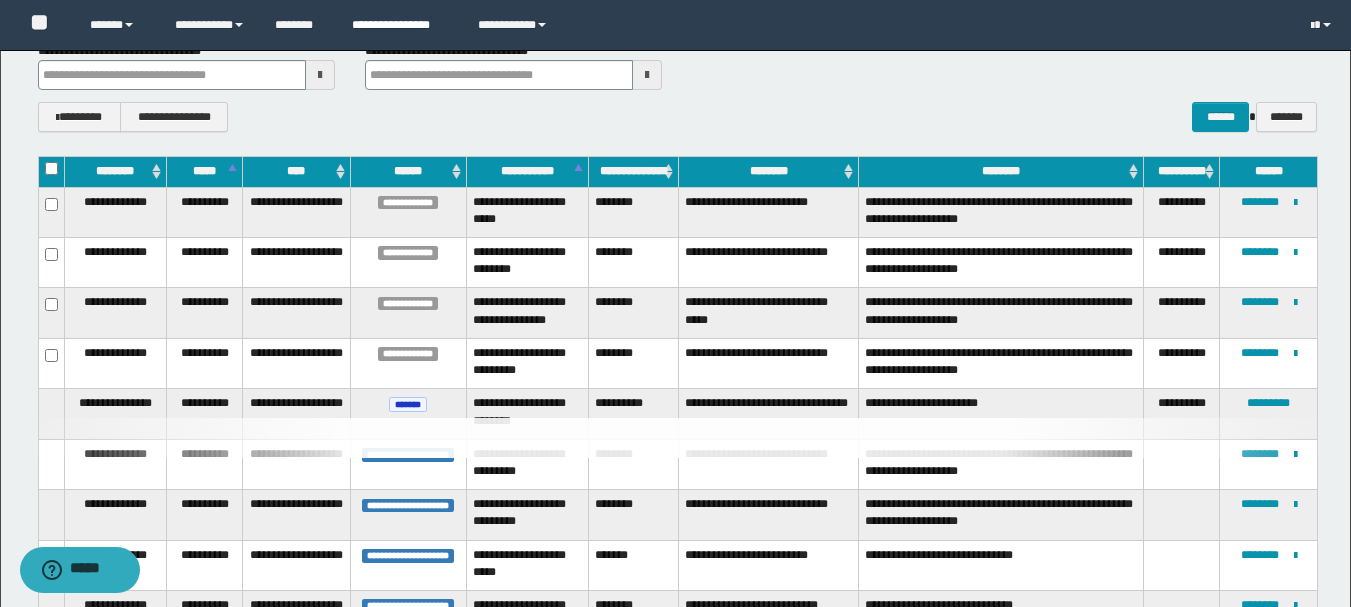type 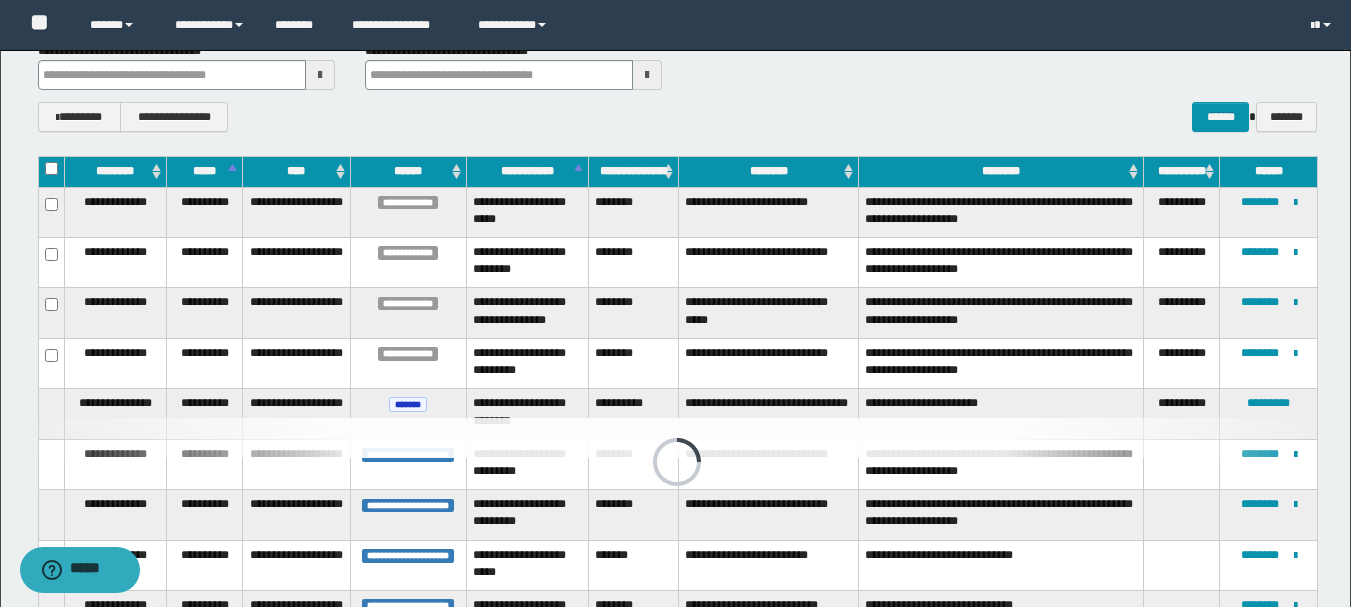 type 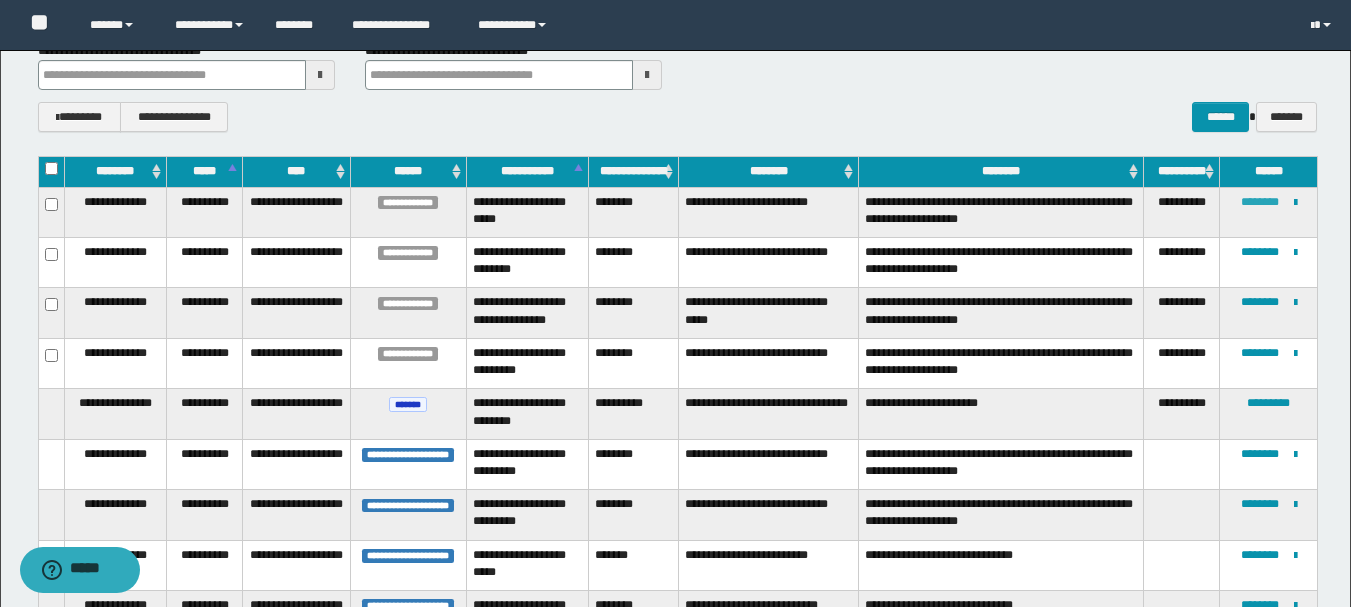click on "********" at bounding box center (1260, 202) 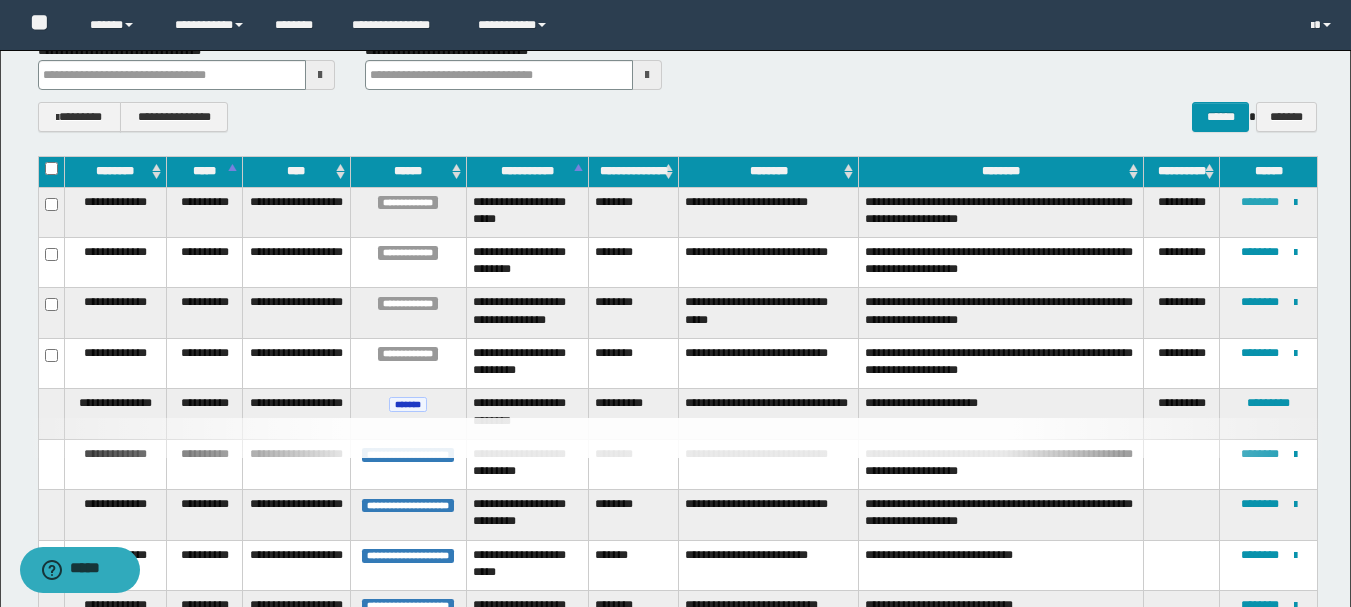 type 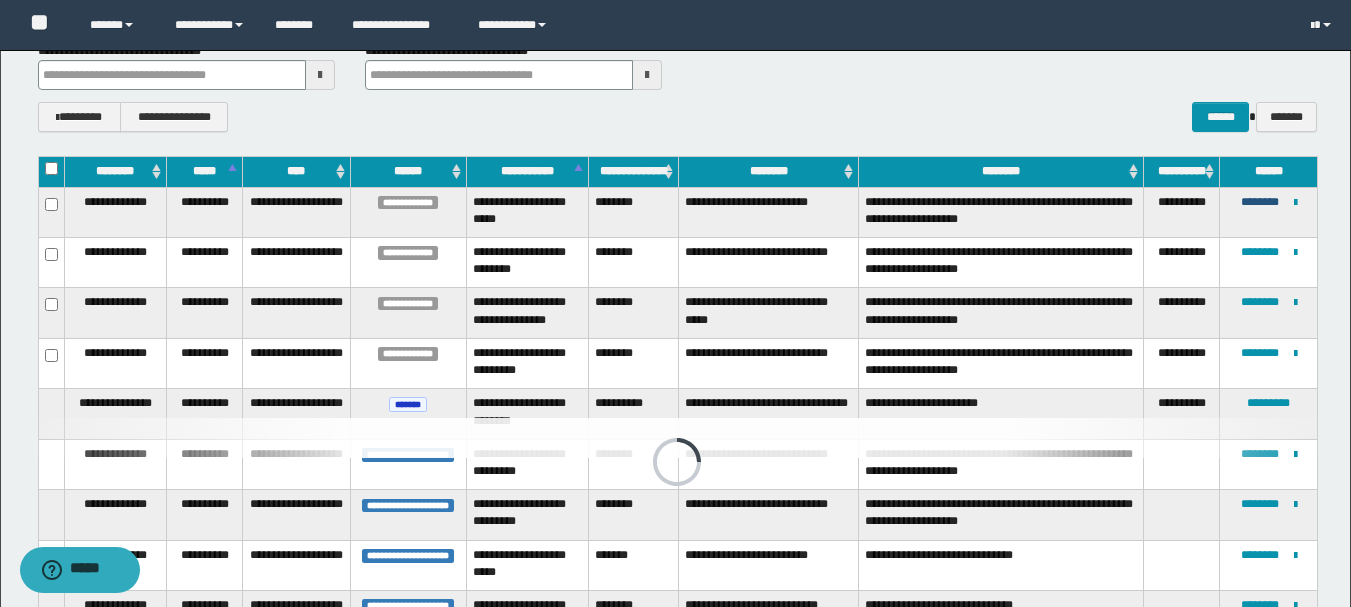 type 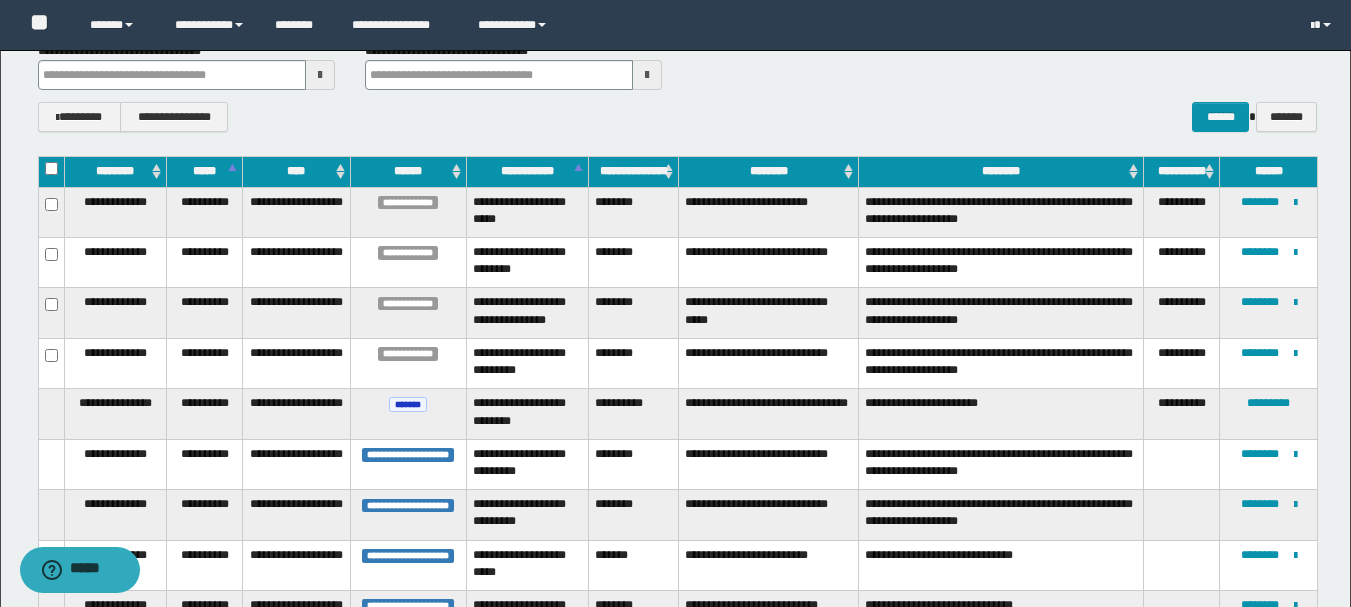 type 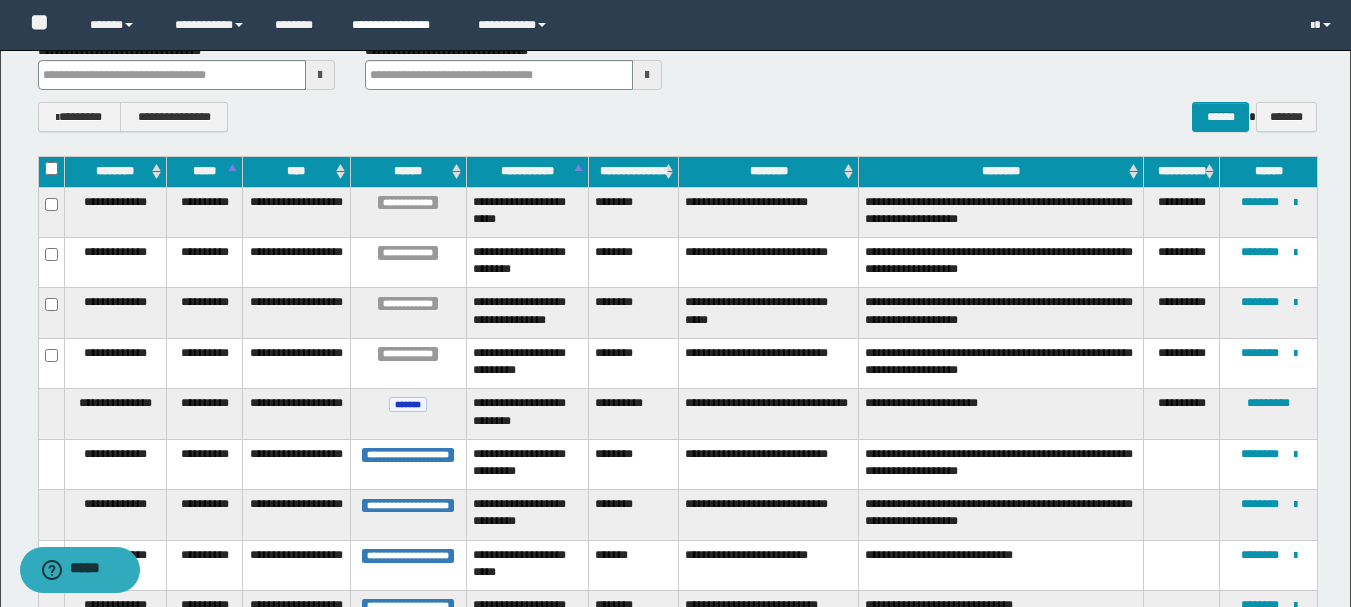 type 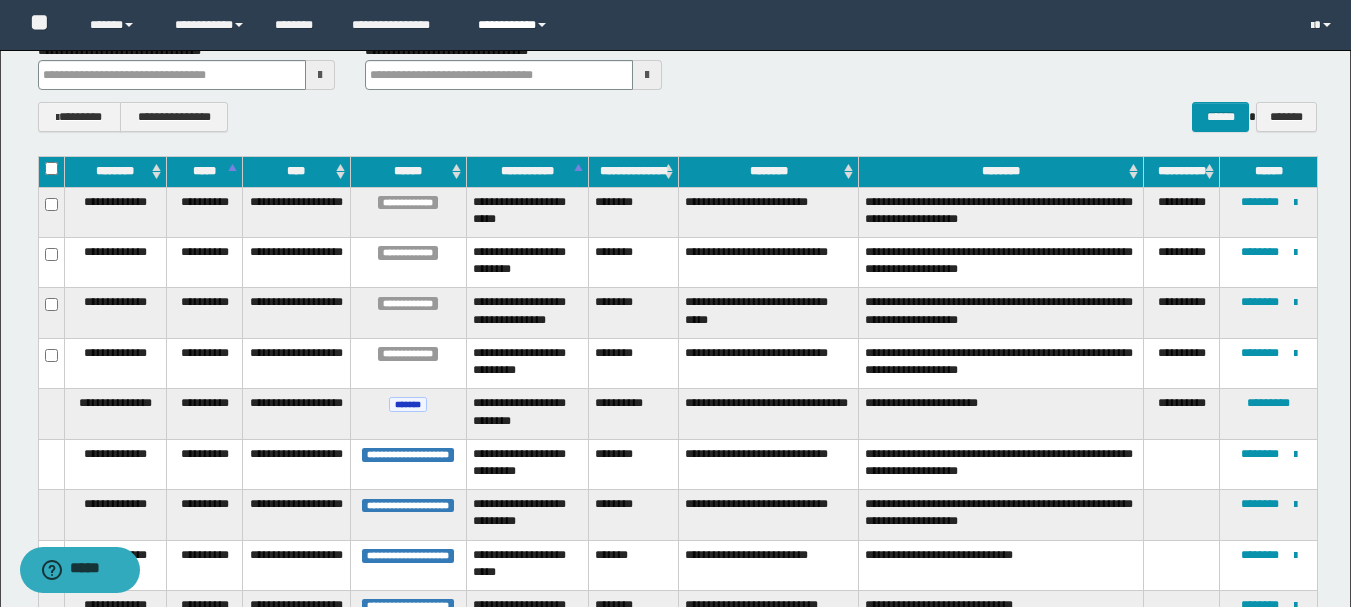 type 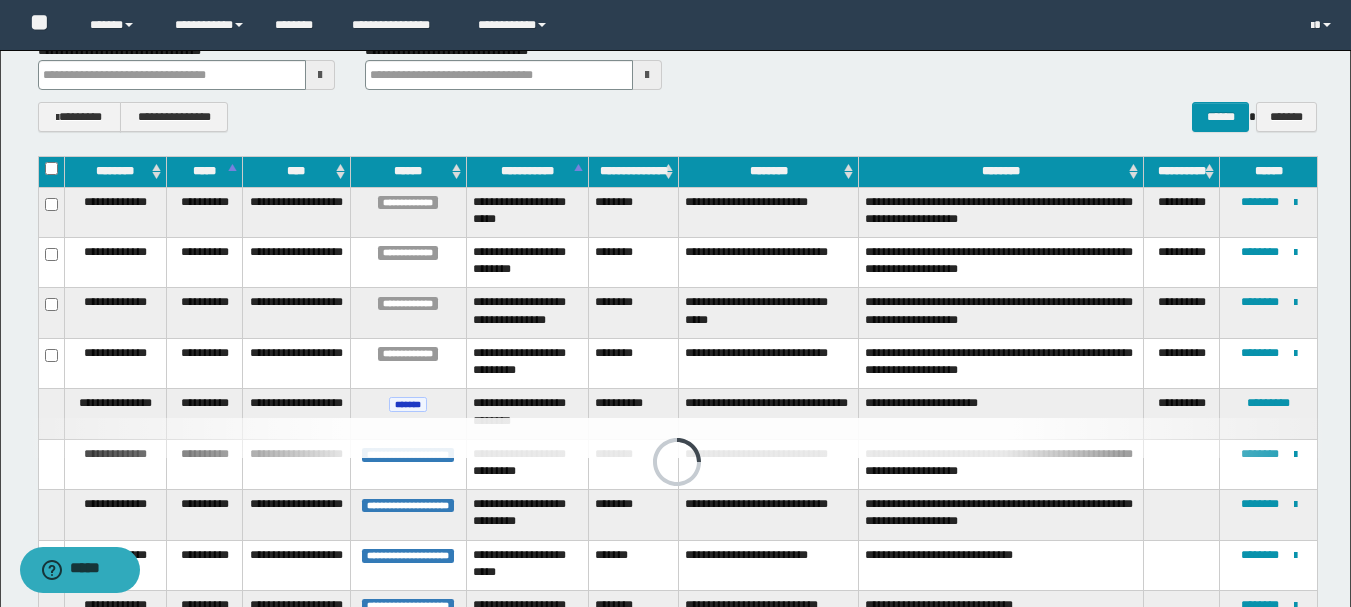 type 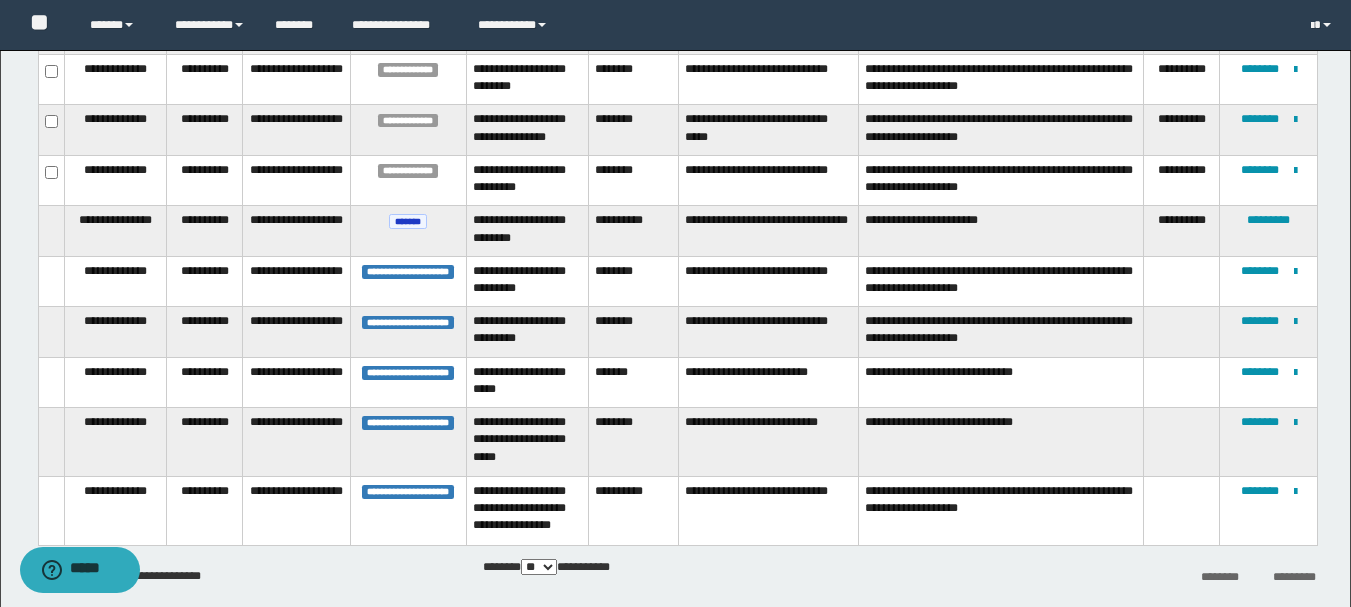 scroll, scrollTop: 400, scrollLeft: 0, axis: vertical 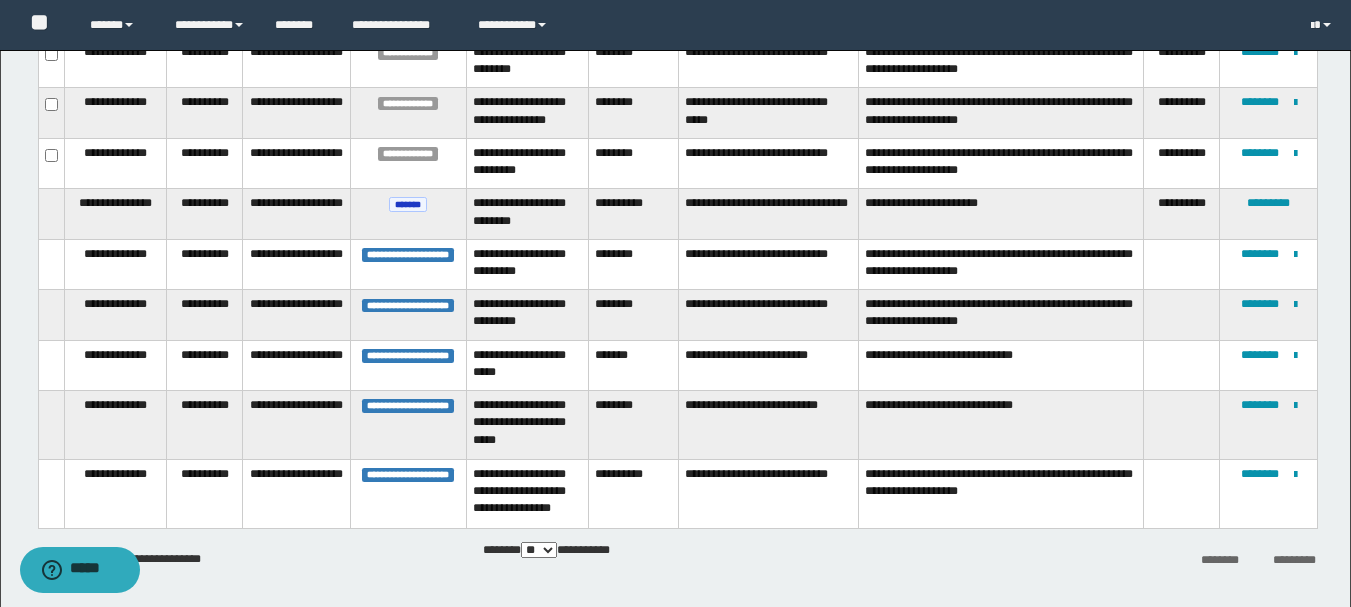 type 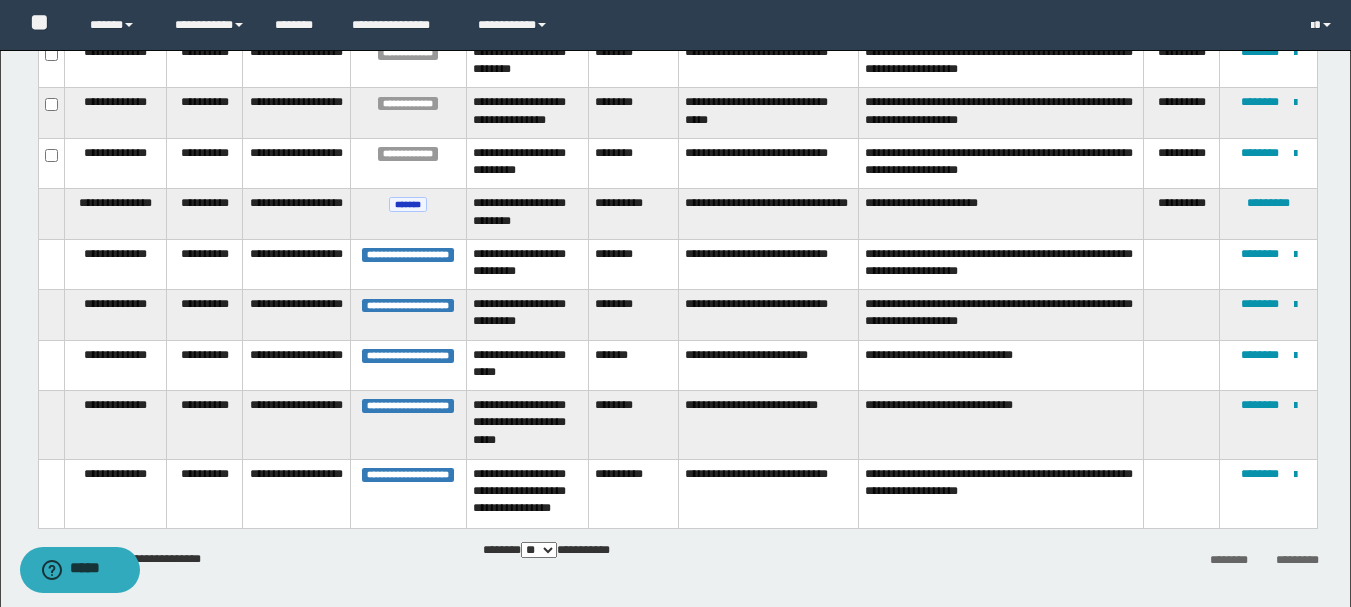 type 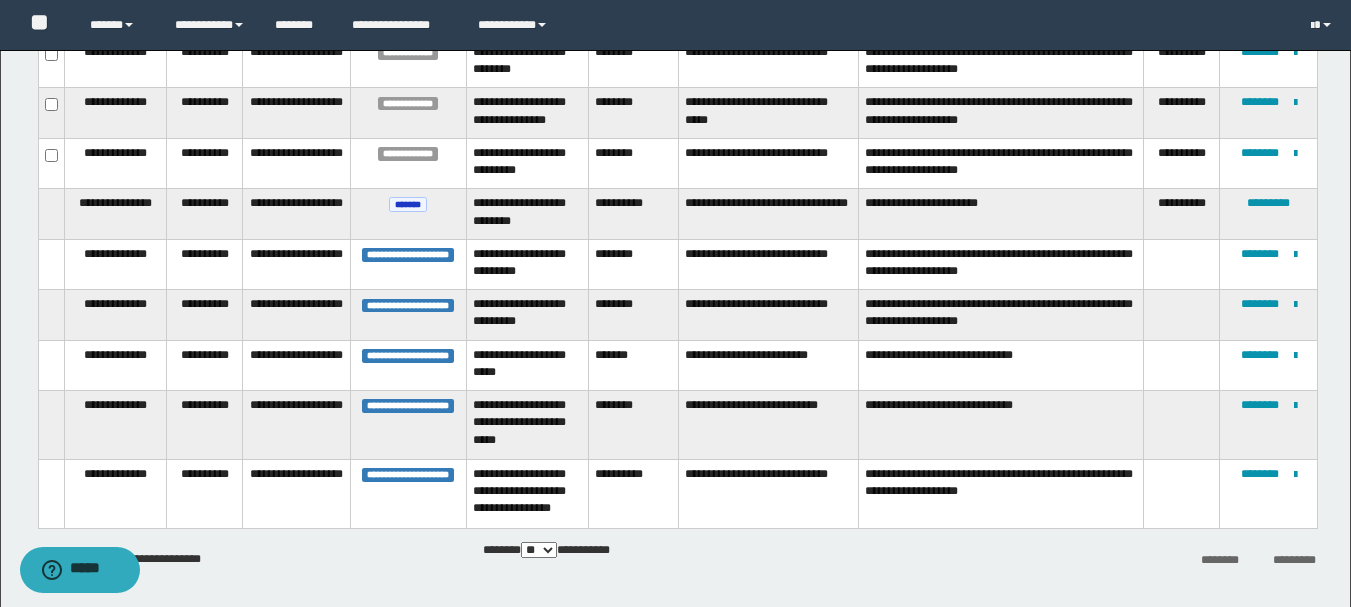 type 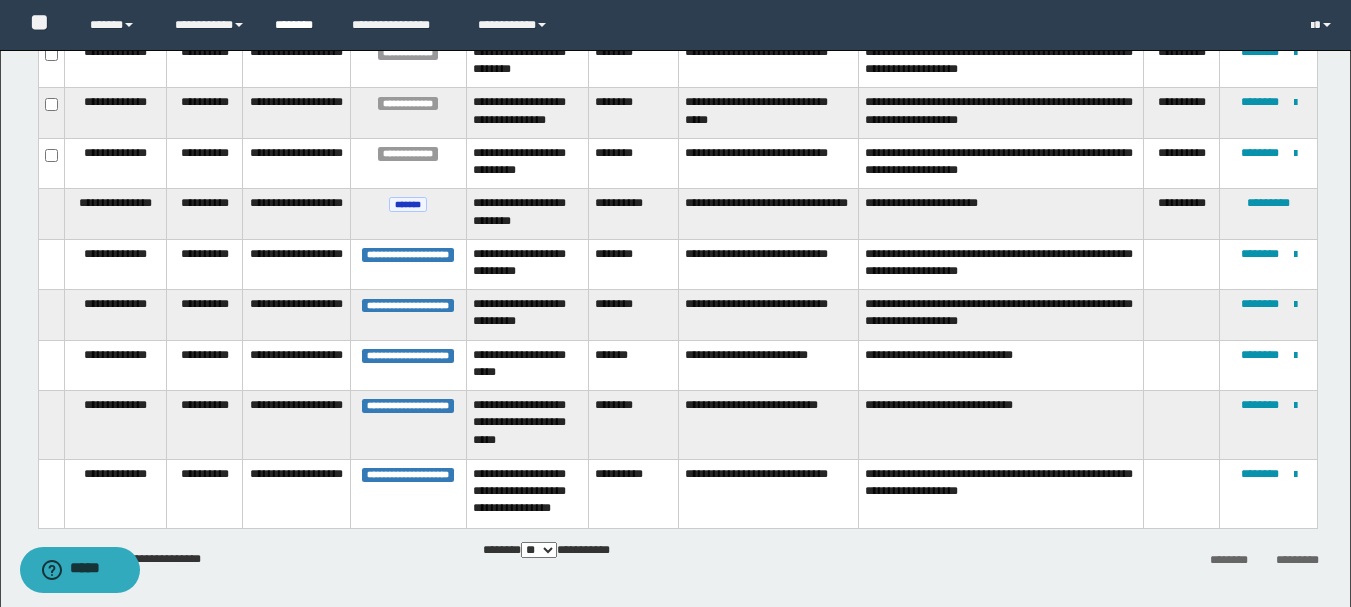 type 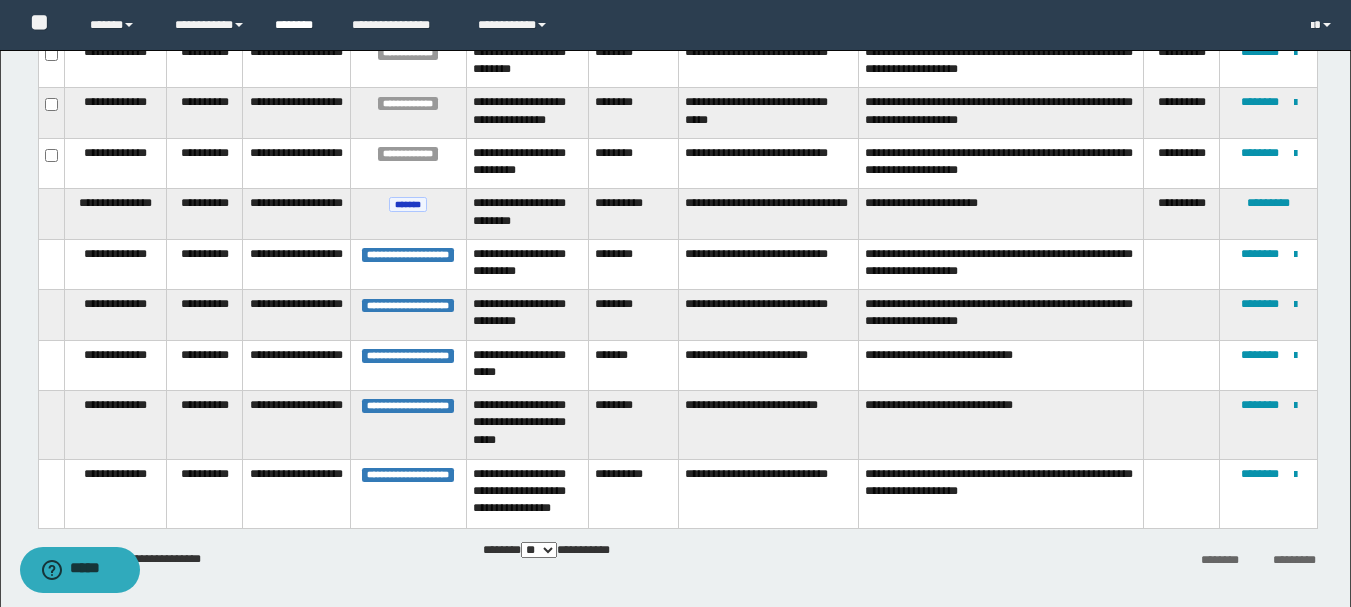 type 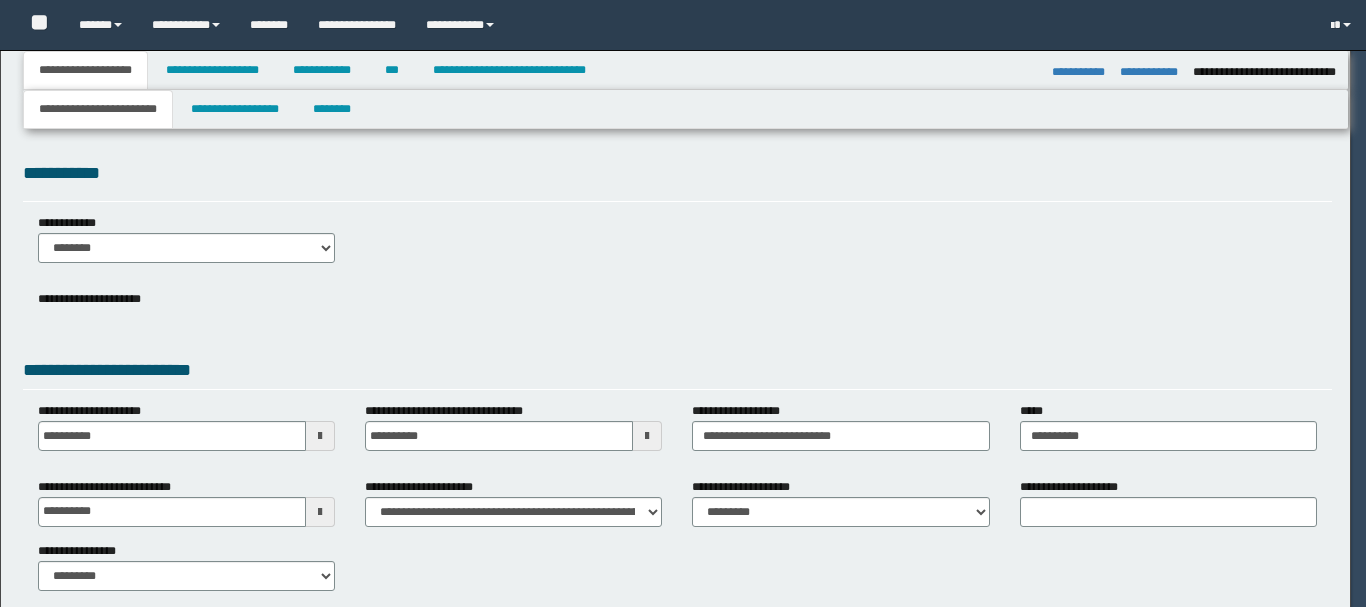 select on "*" 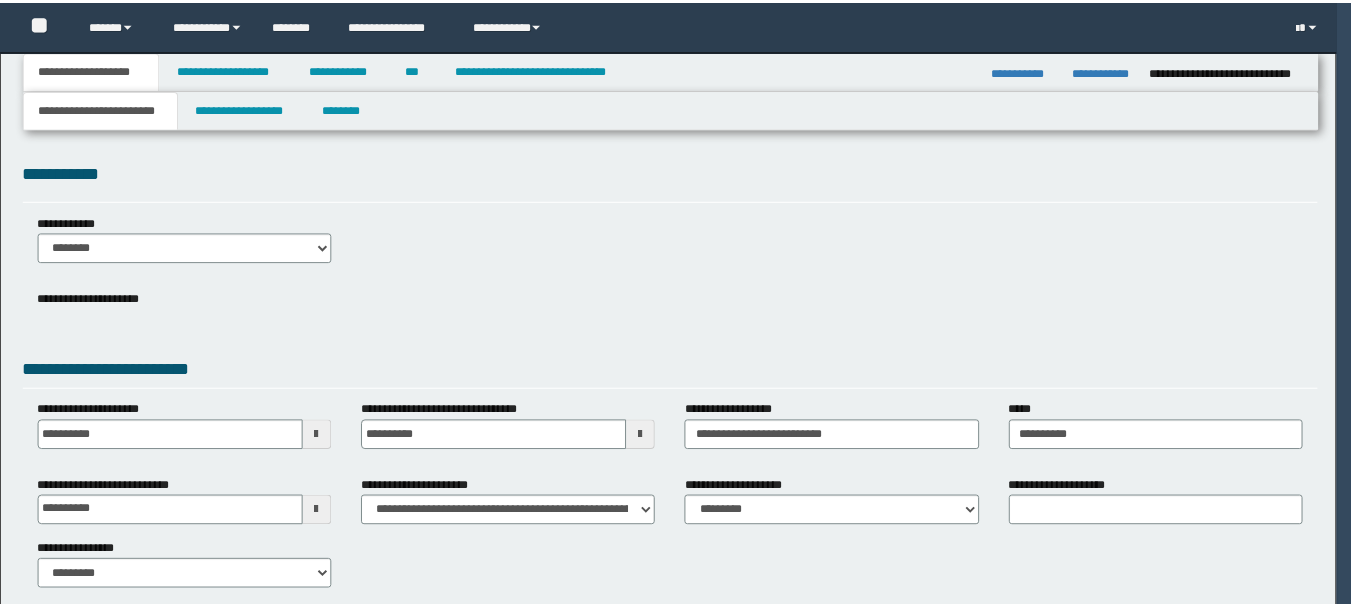 scroll, scrollTop: 0, scrollLeft: 0, axis: both 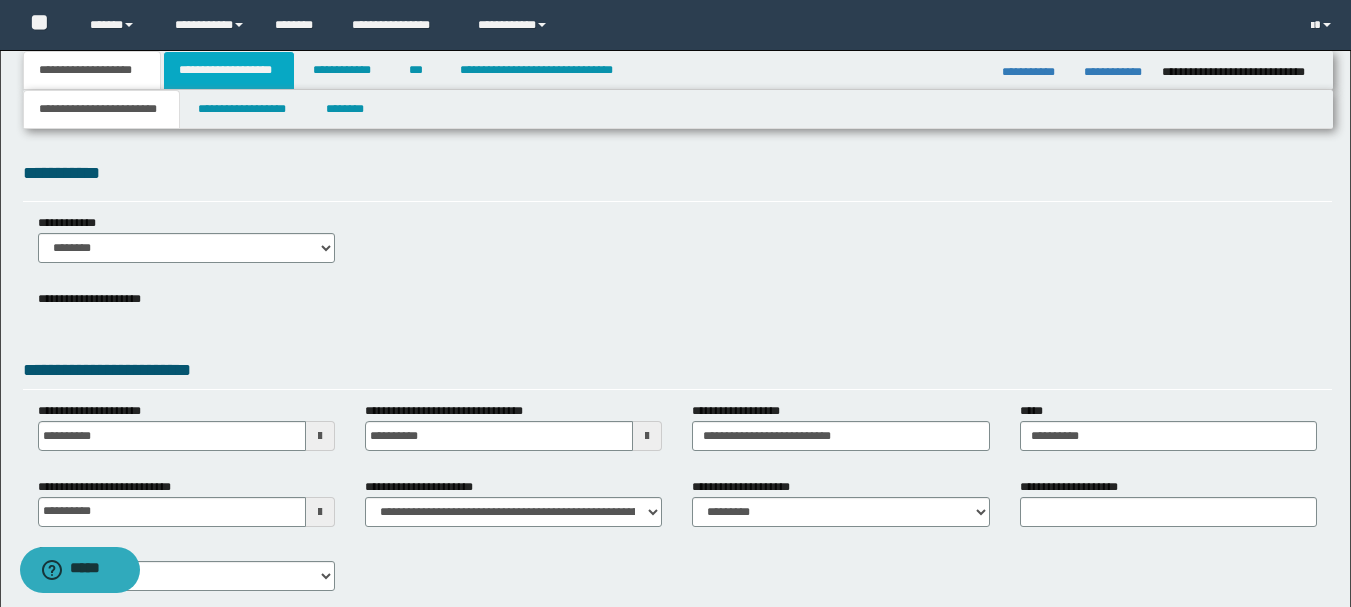 click on "**********" at bounding box center [229, 70] 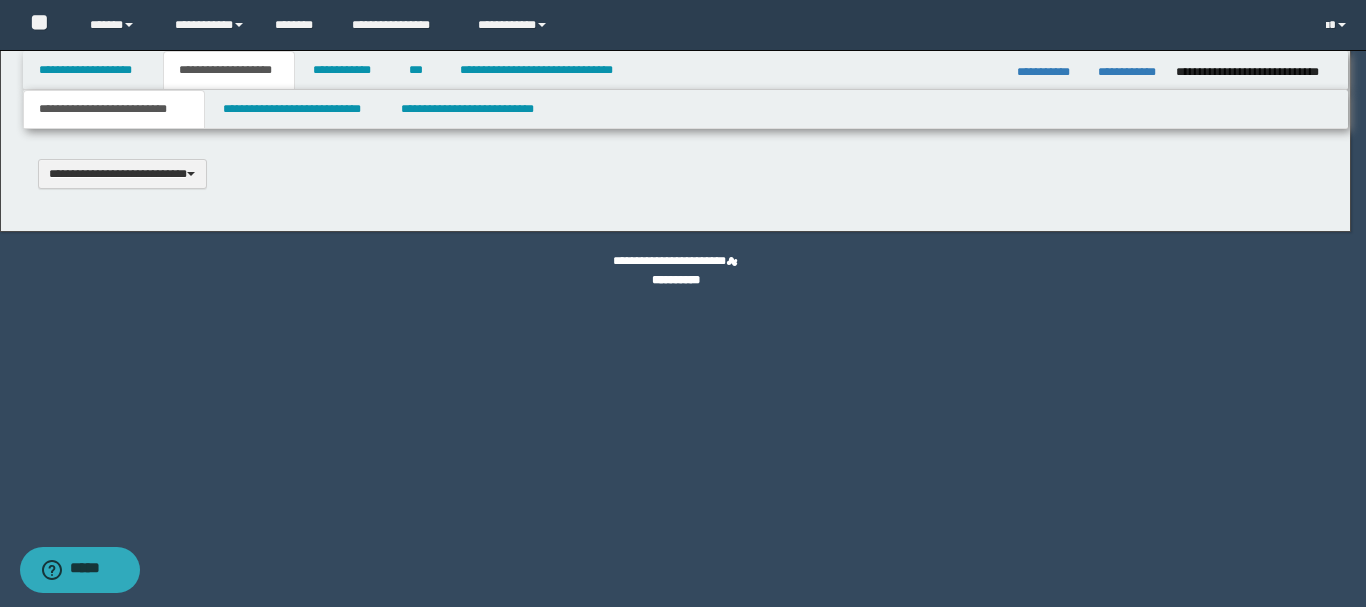 type 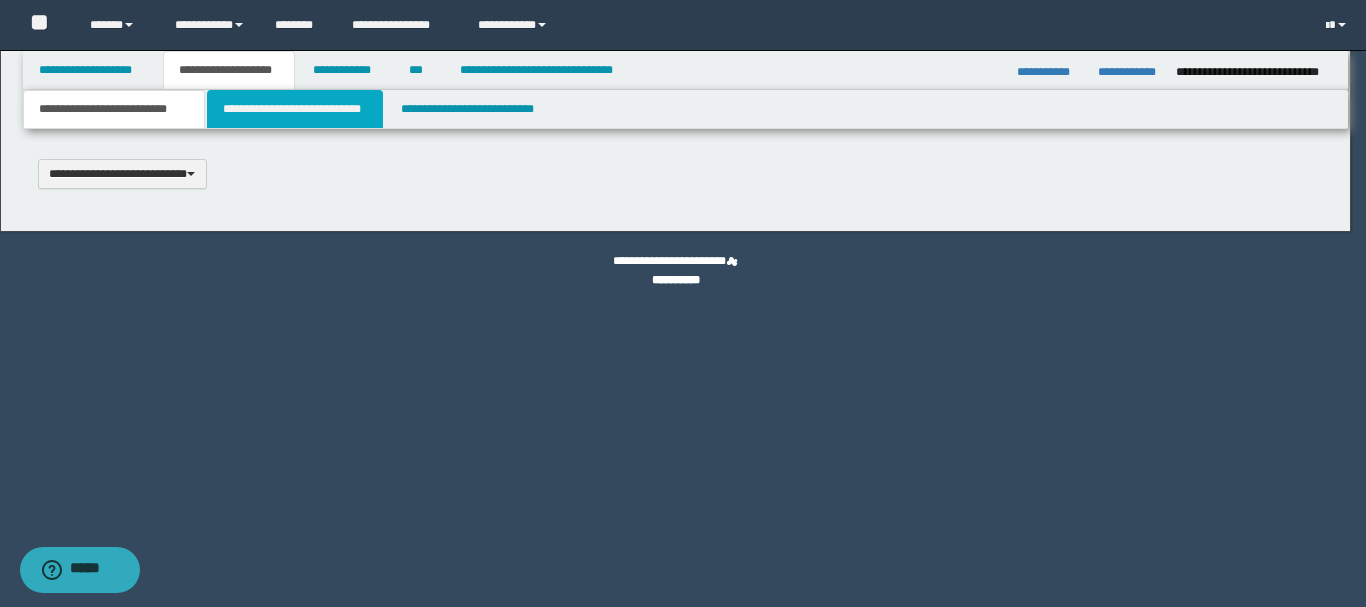 scroll, scrollTop: 0, scrollLeft: 0, axis: both 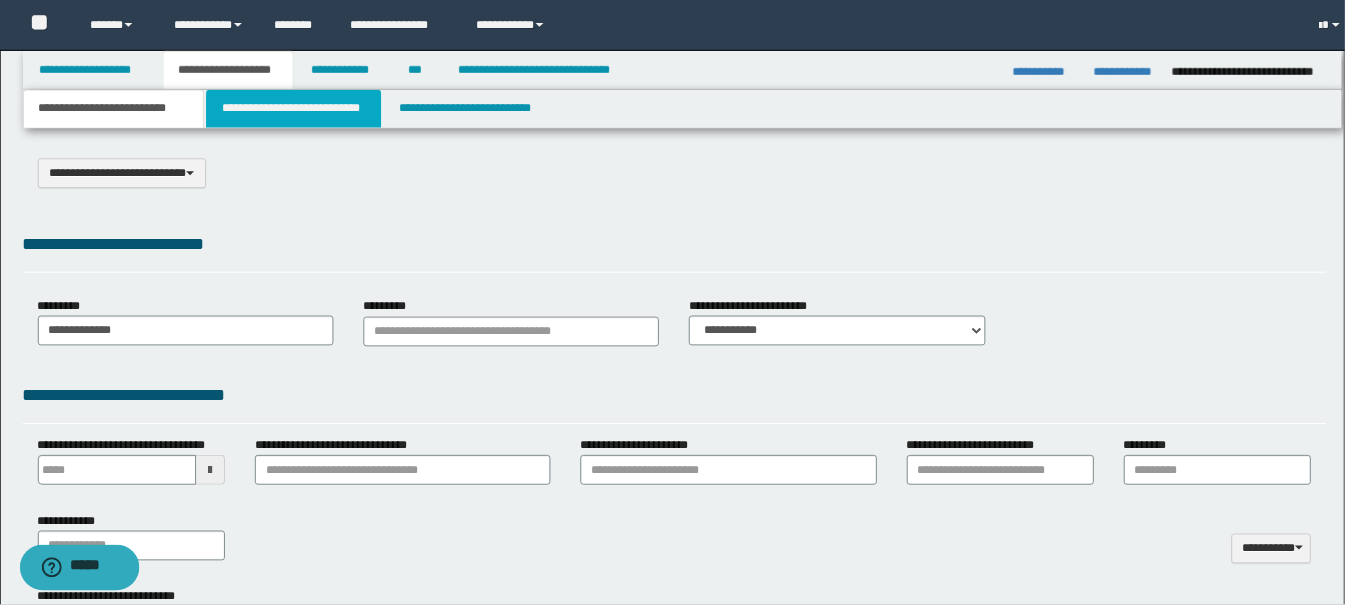 click on "**********" at bounding box center (295, 109) 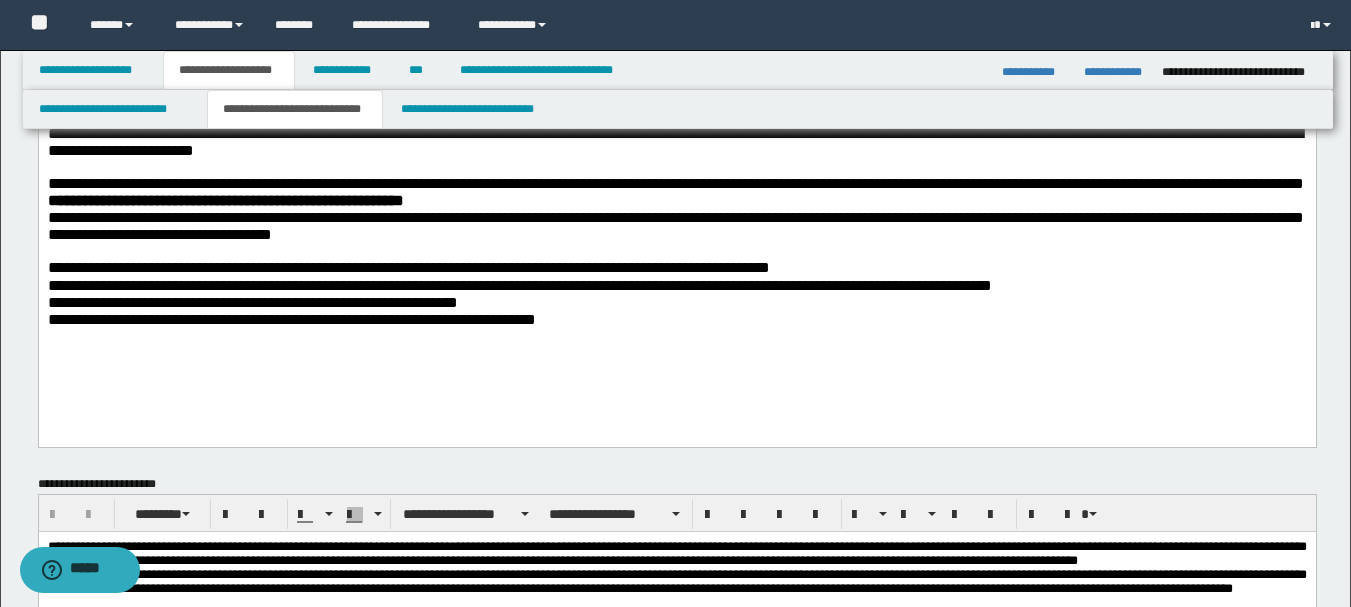 scroll, scrollTop: 100, scrollLeft: 0, axis: vertical 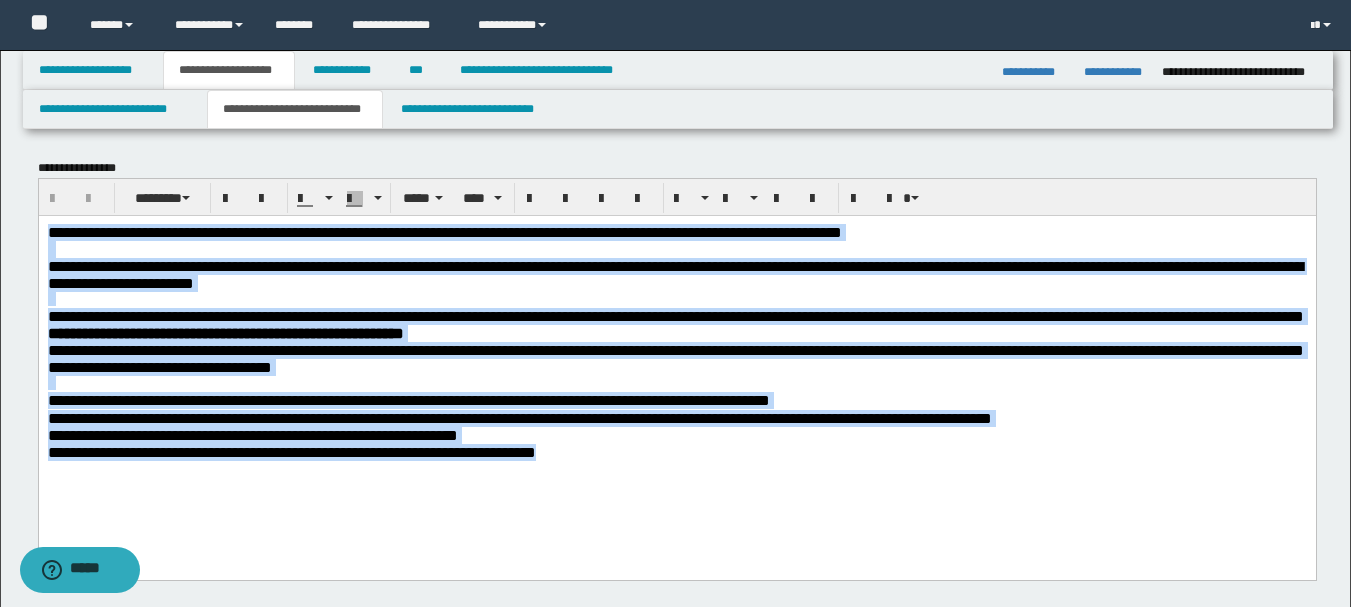 drag, startPoint x: 657, startPoint y: 480, endPoint x: 62, endPoint y: 354, distance: 608.1949 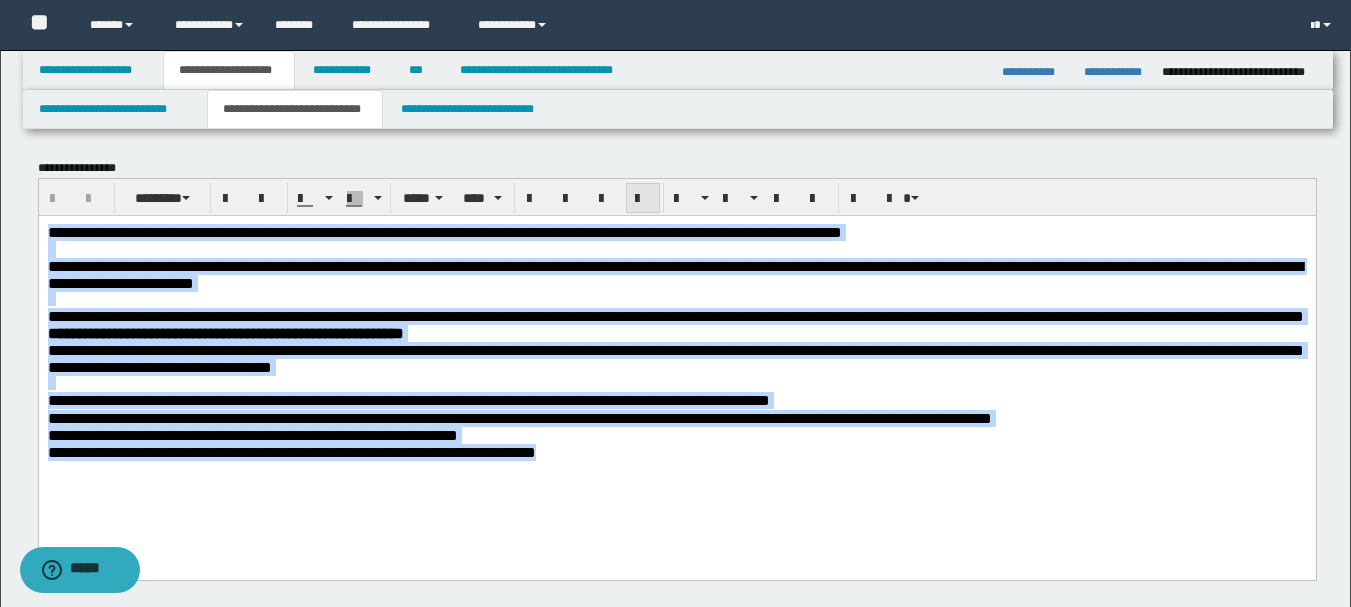 click at bounding box center (643, 199) 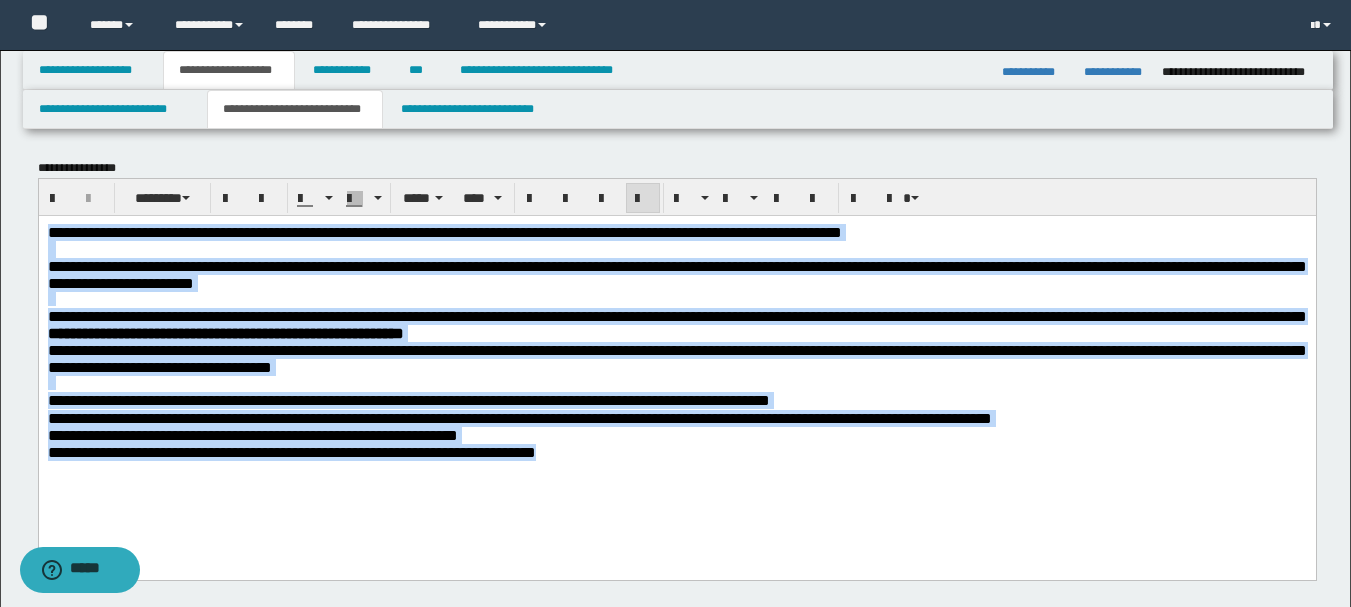 click on "**********" at bounding box center [519, 417] 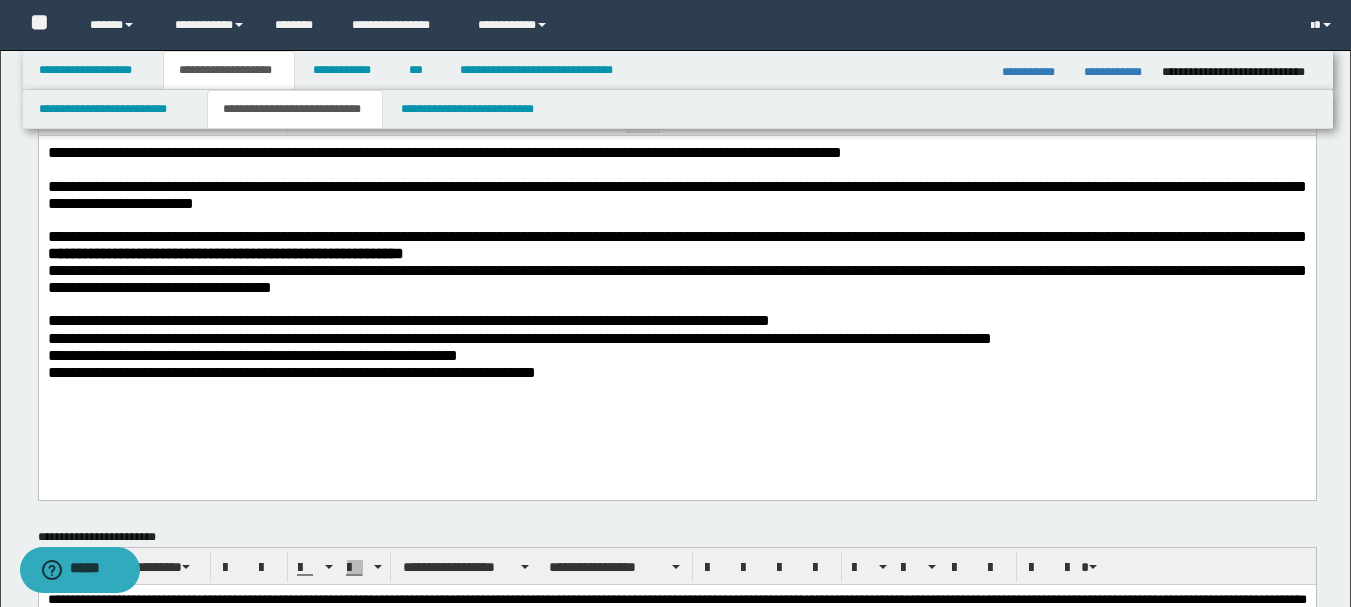 scroll, scrollTop: 200, scrollLeft: 0, axis: vertical 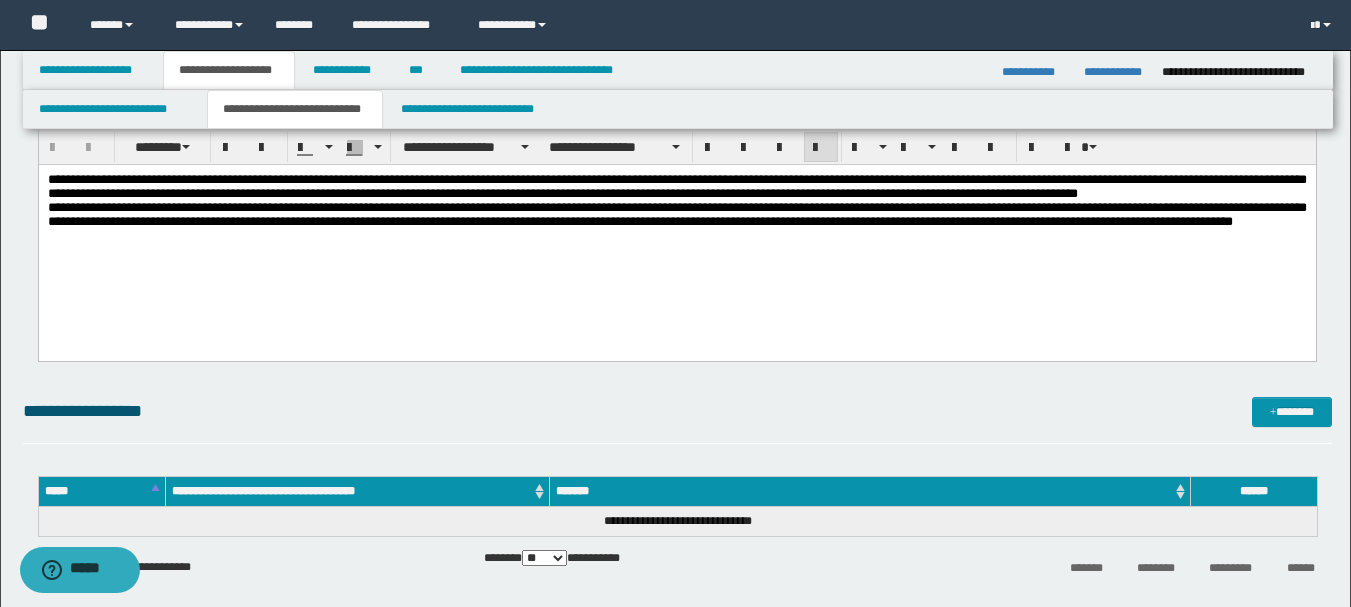 click on "**********" at bounding box center (676, 235) 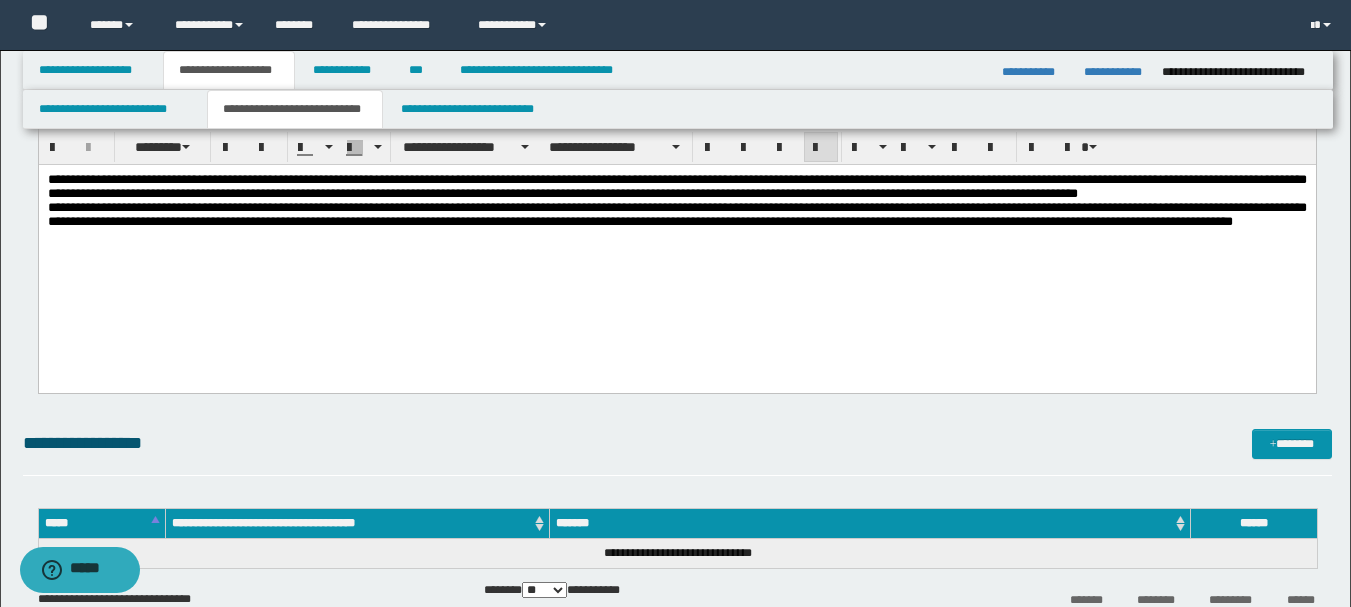 type 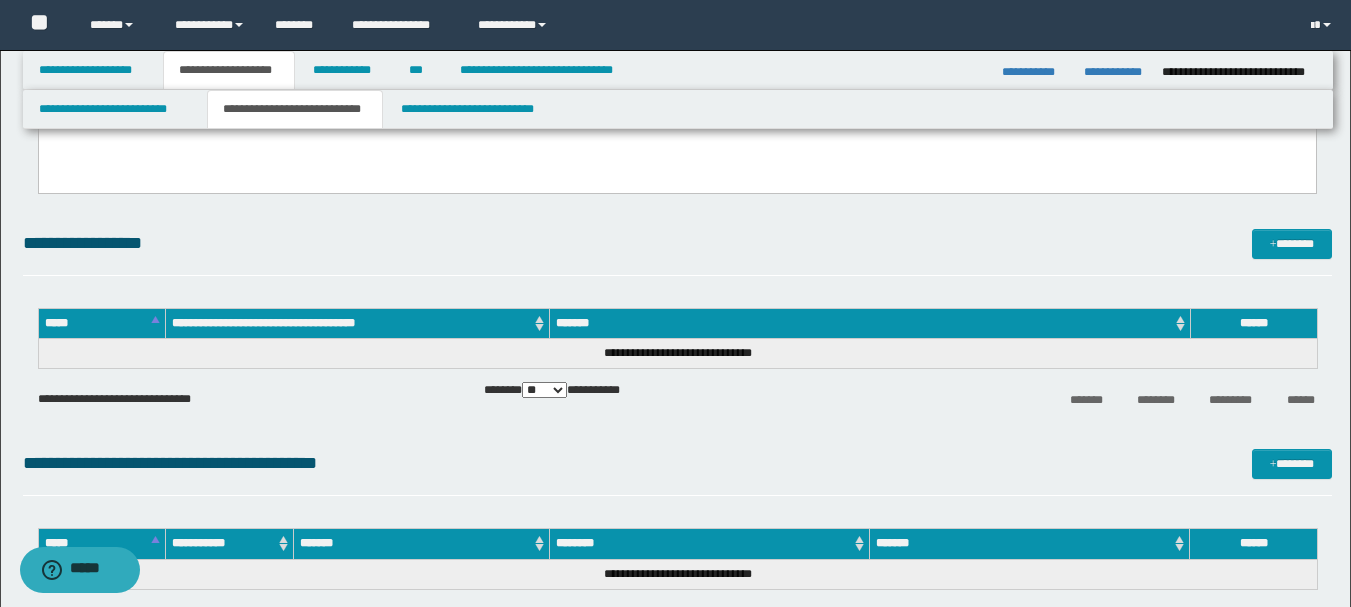 scroll, scrollTop: 5412, scrollLeft: 0, axis: vertical 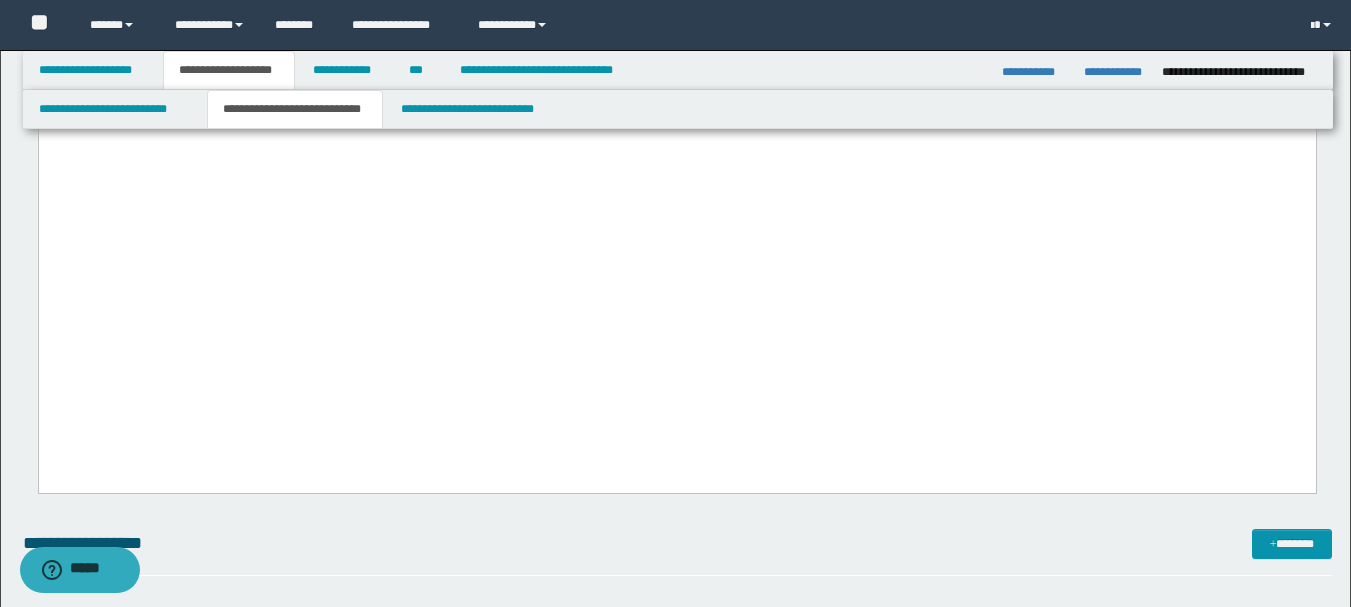 drag, startPoint x: 48, startPoint y: -4727, endPoint x: 522, endPoint y: 417, distance: 5165.7925 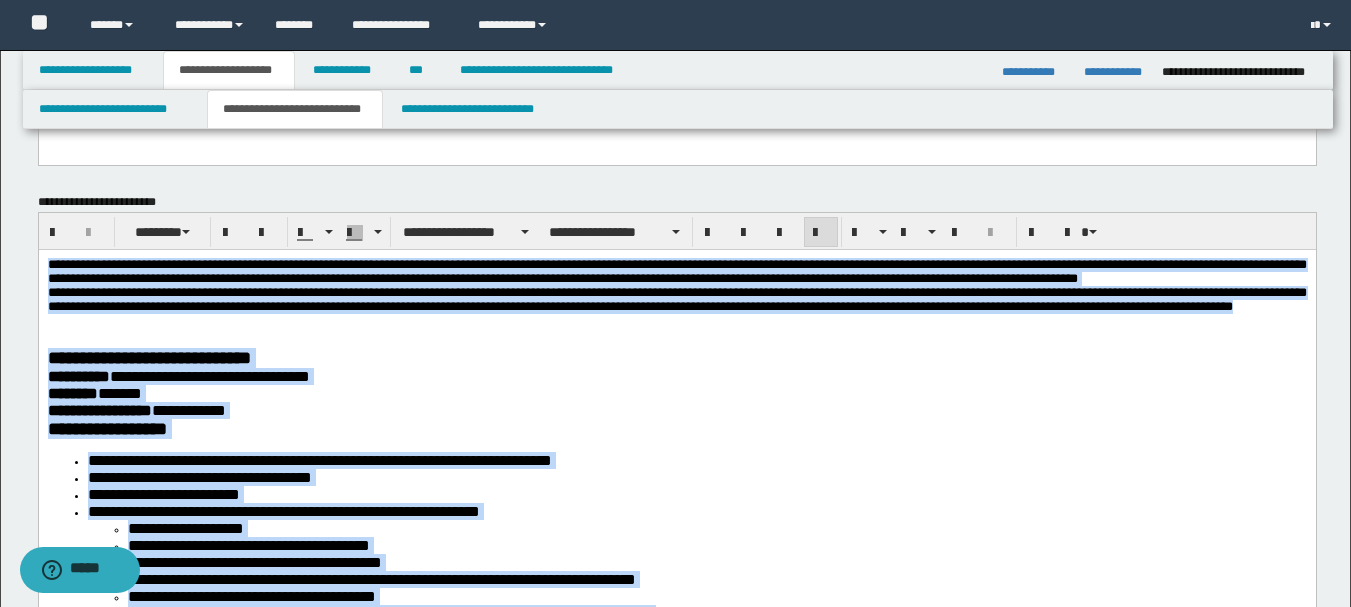 scroll, scrollTop: 400, scrollLeft: 0, axis: vertical 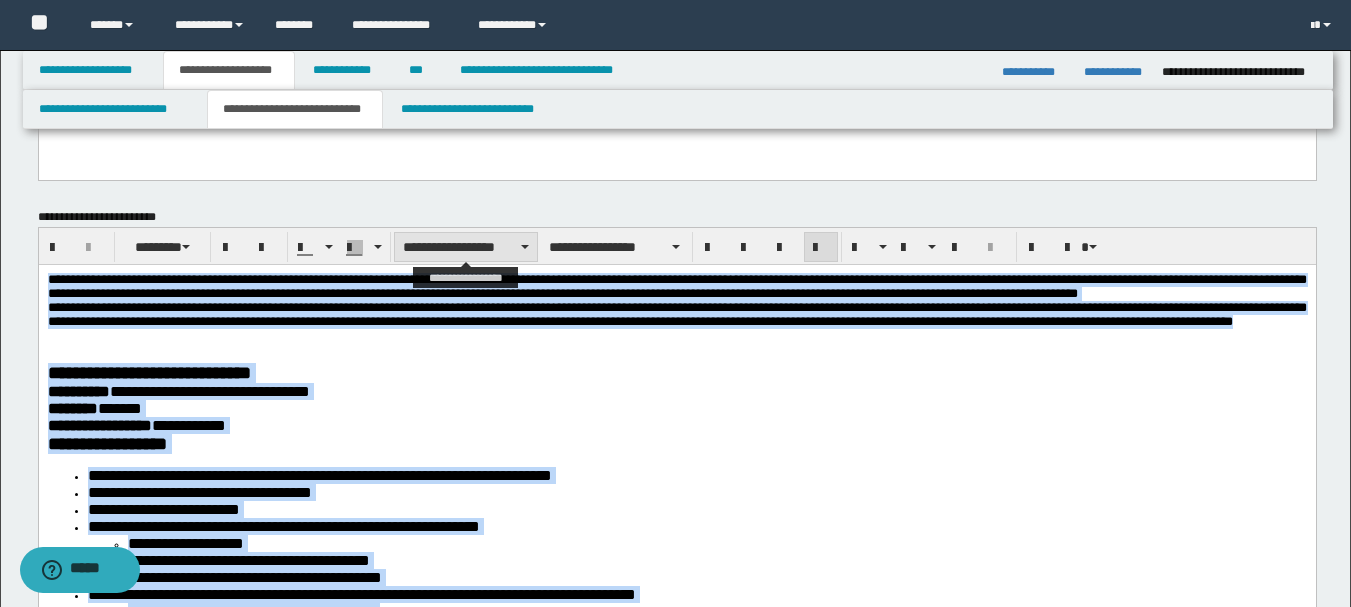click on "**********" at bounding box center [466, 247] 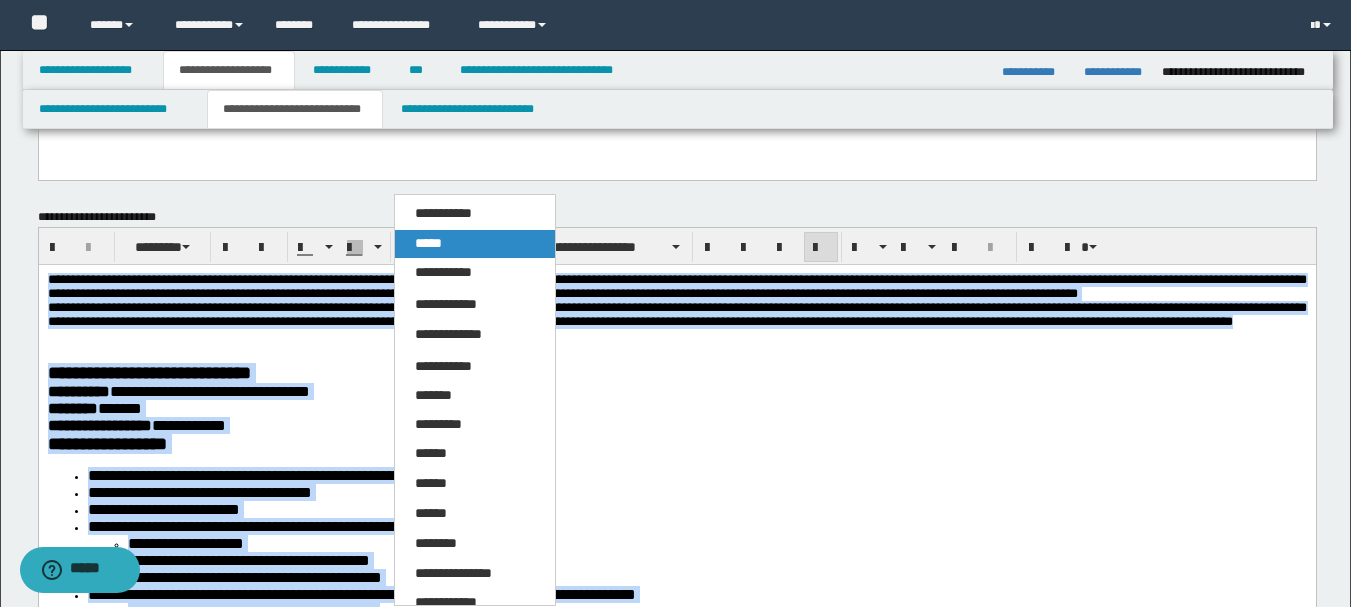 click on "*****" at bounding box center (475, 244) 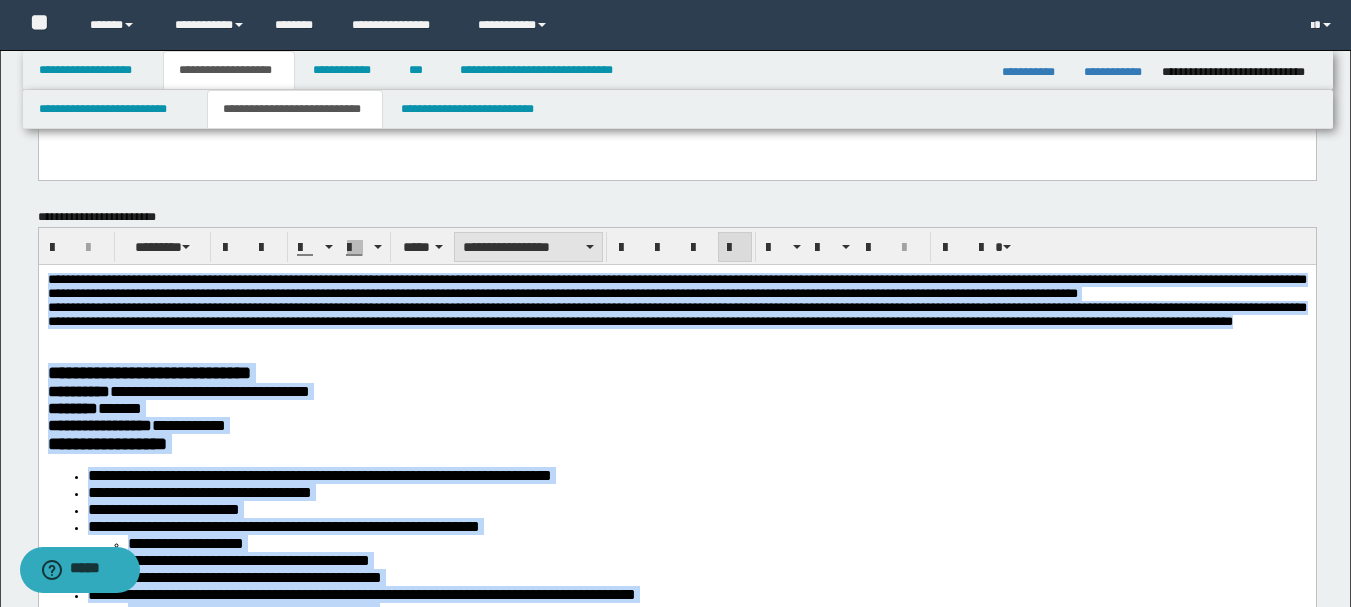 click on "**********" at bounding box center [528, 247] 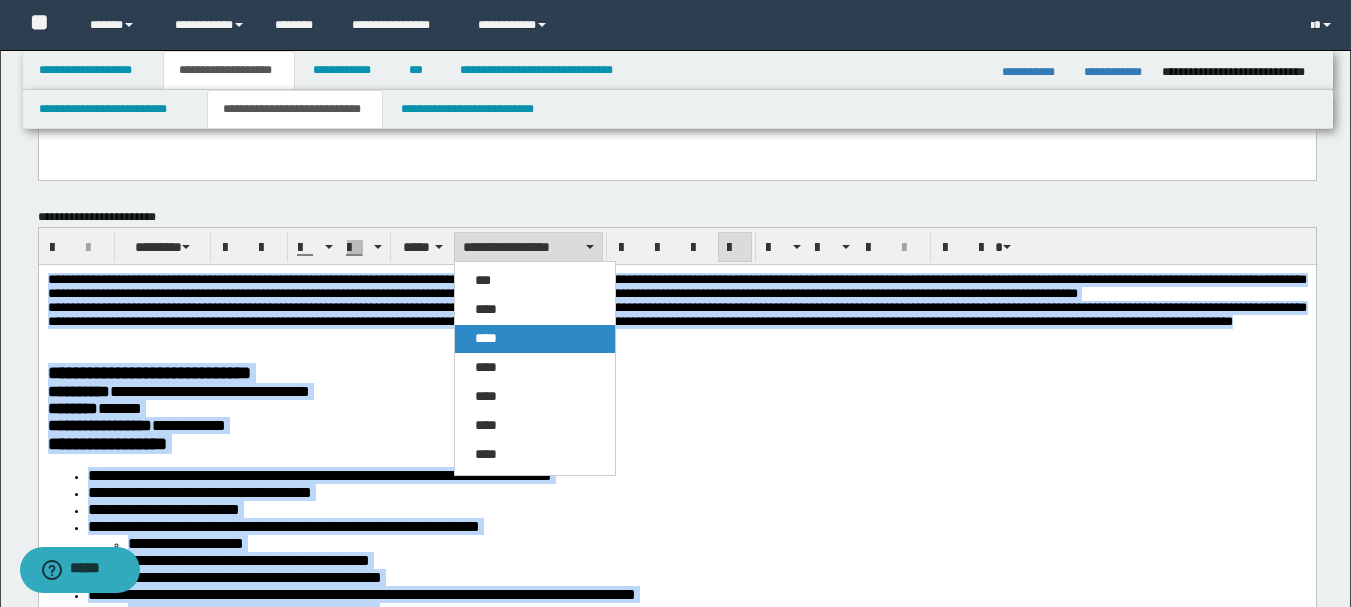 click on "****" at bounding box center [535, 339] 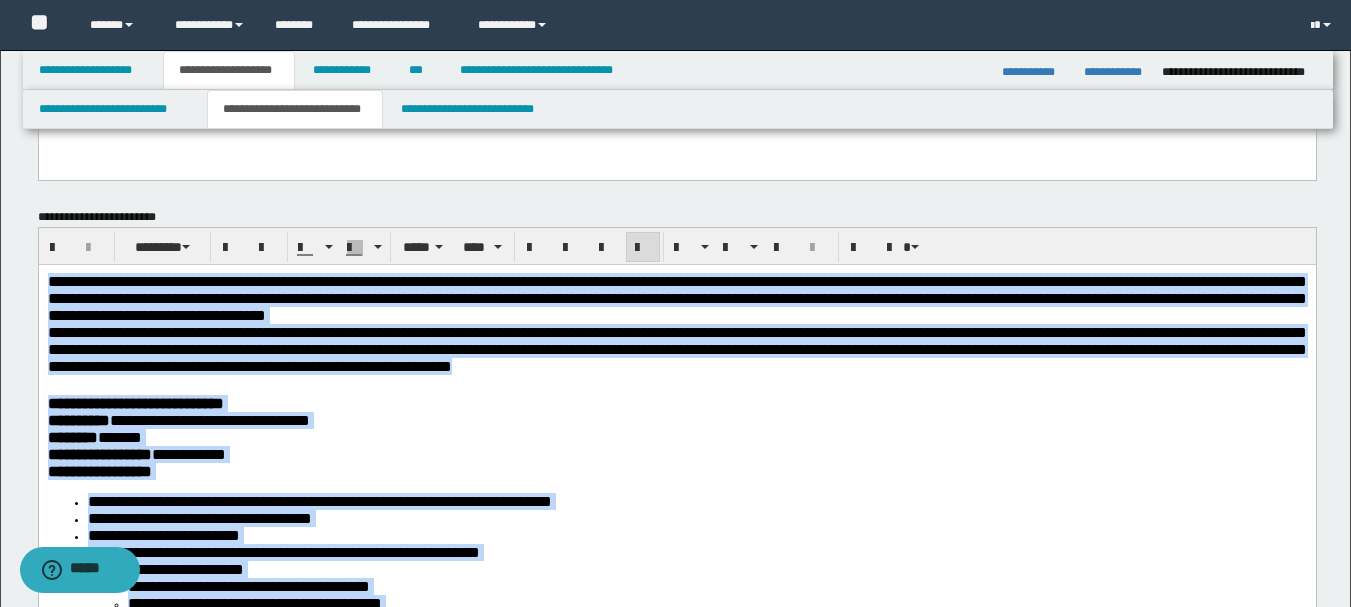 click at bounding box center [643, 248] 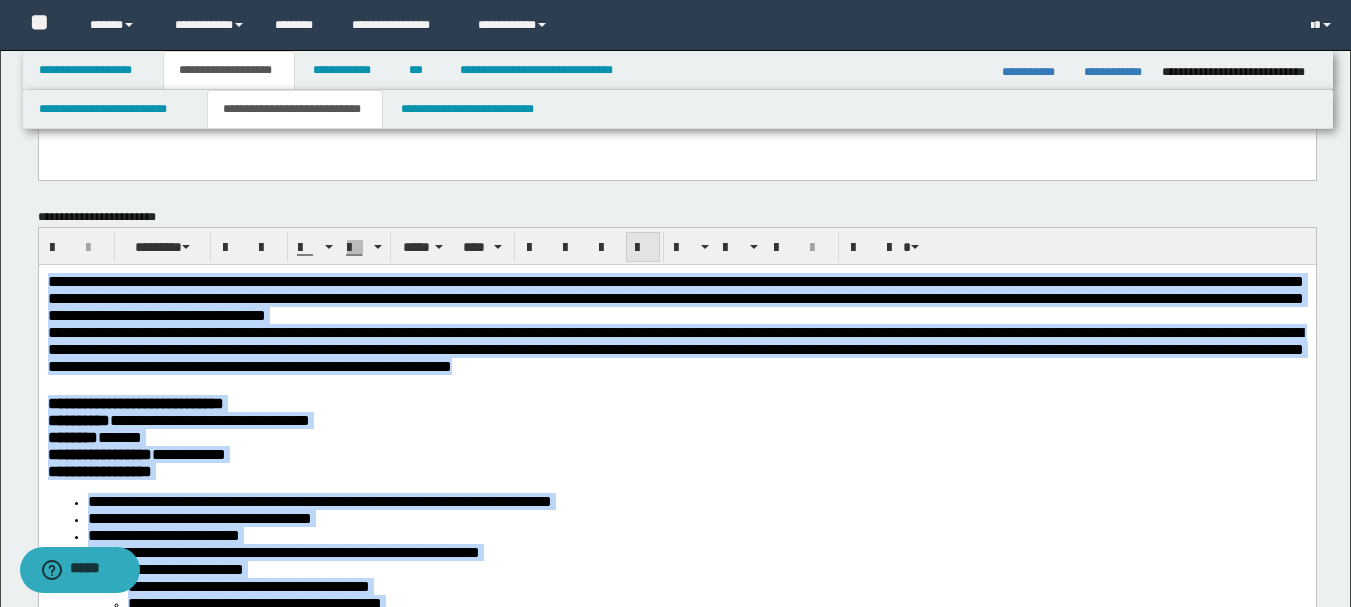 click at bounding box center (643, 248) 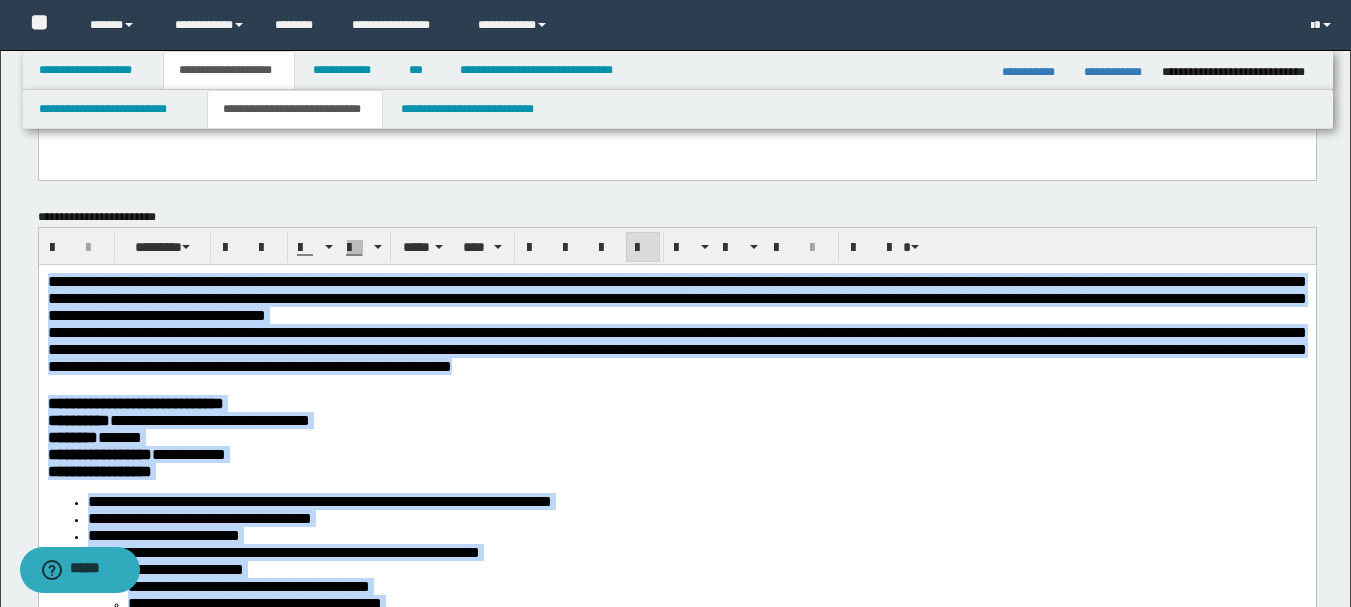 click on "**********" at bounding box center [676, 2708] 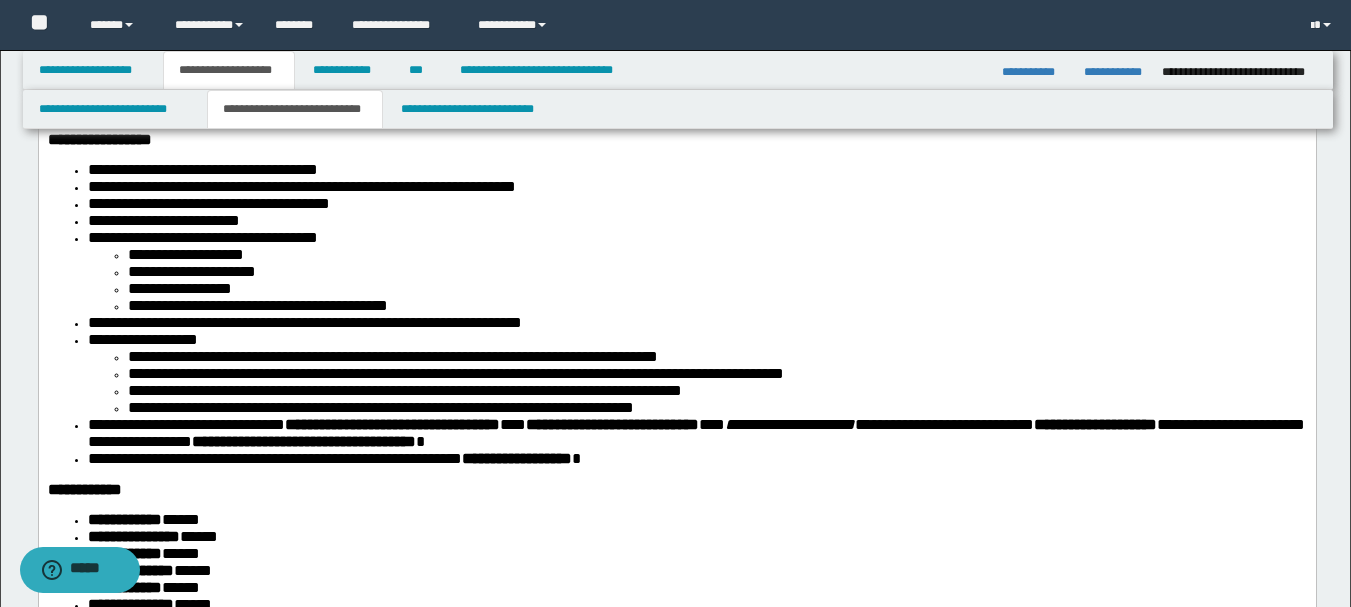 scroll, scrollTop: 4700, scrollLeft: 0, axis: vertical 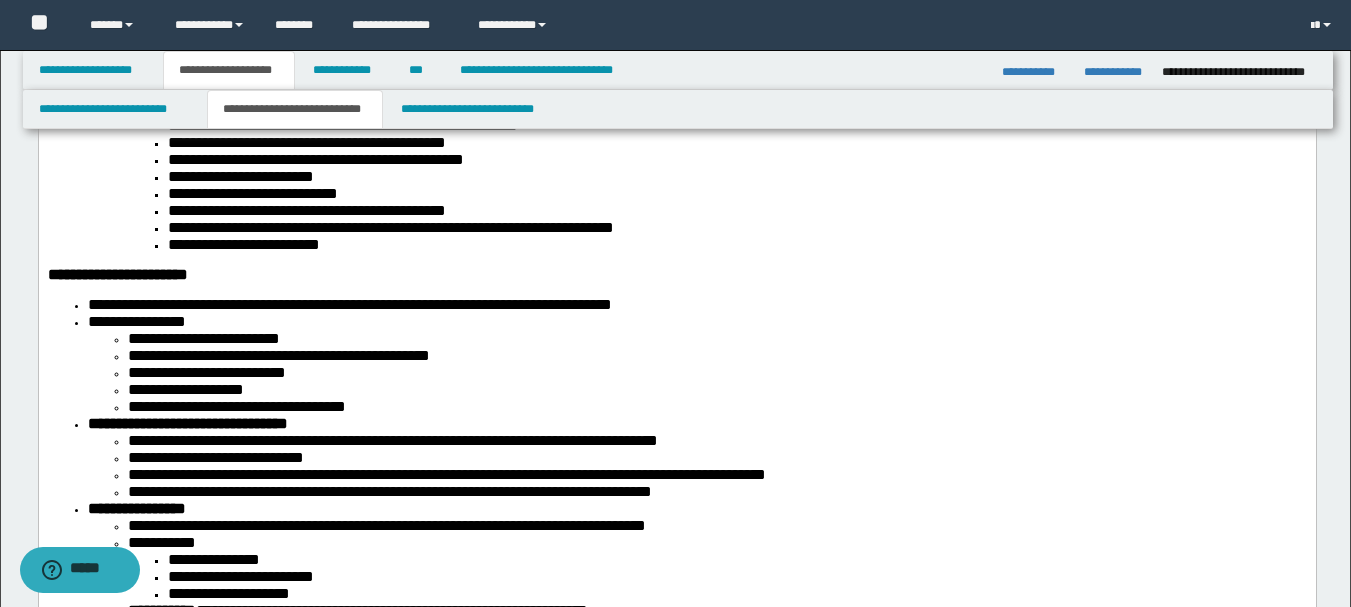 click on "**********" at bounding box center (676, 1009) 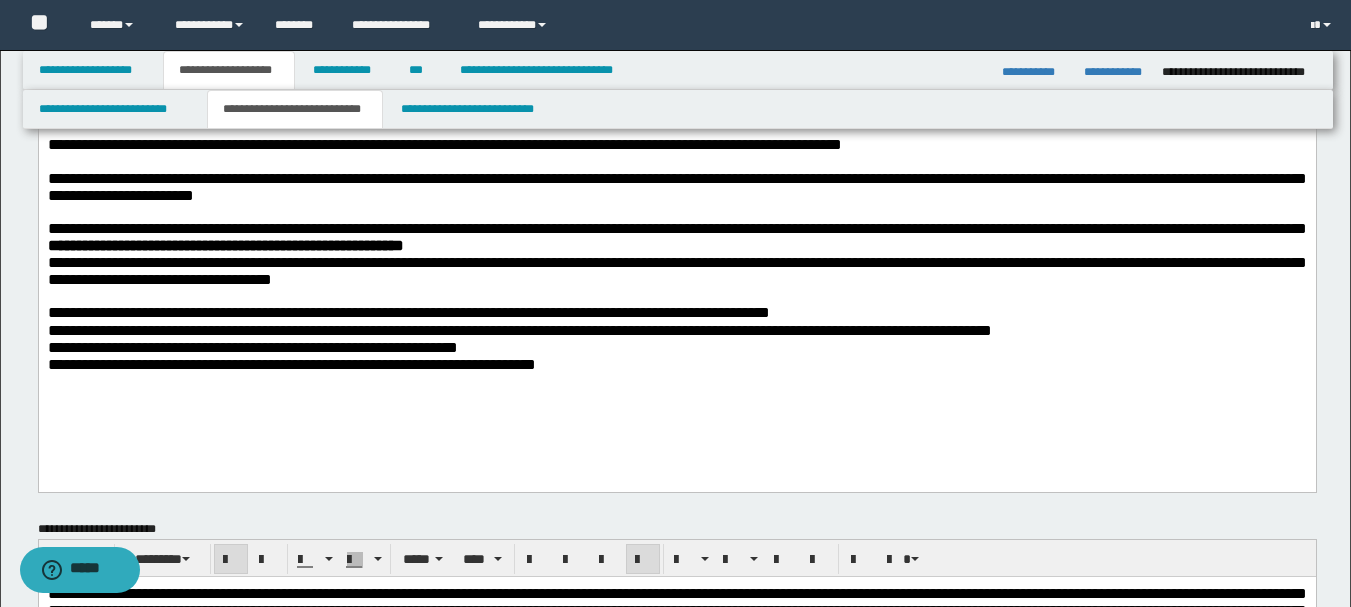 scroll, scrollTop: 0, scrollLeft: 0, axis: both 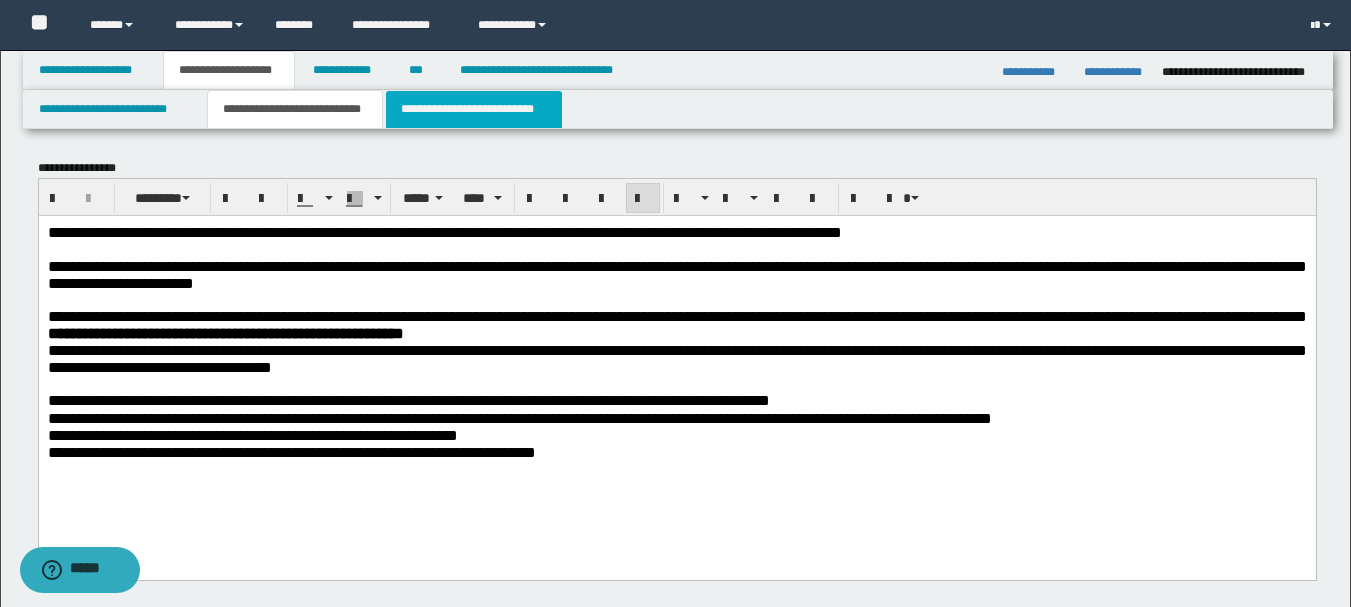 click on "**********" at bounding box center (474, 109) 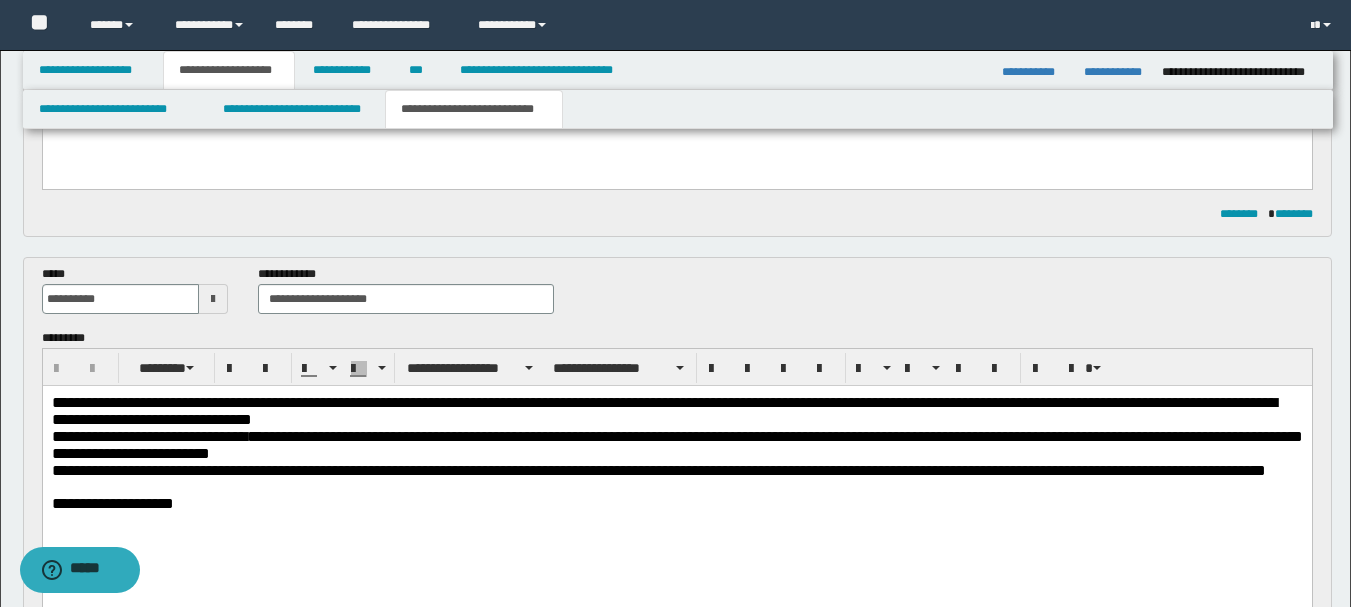 scroll, scrollTop: 100, scrollLeft: 0, axis: vertical 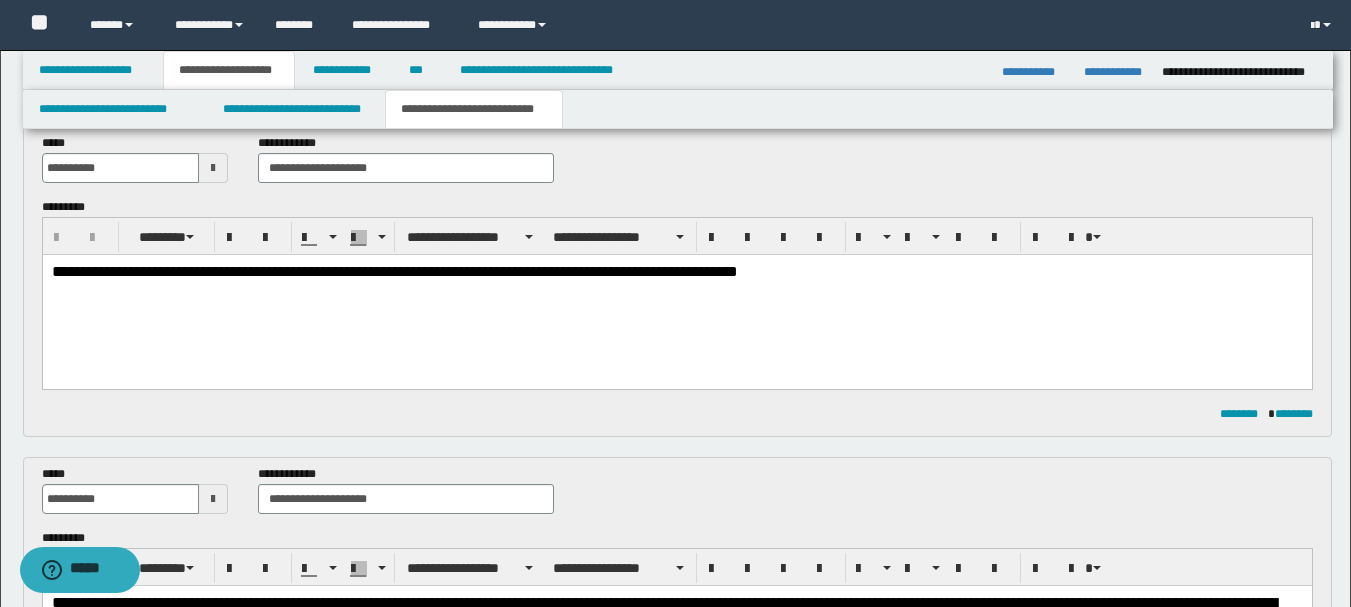 click on "**********" at bounding box center (676, 296) 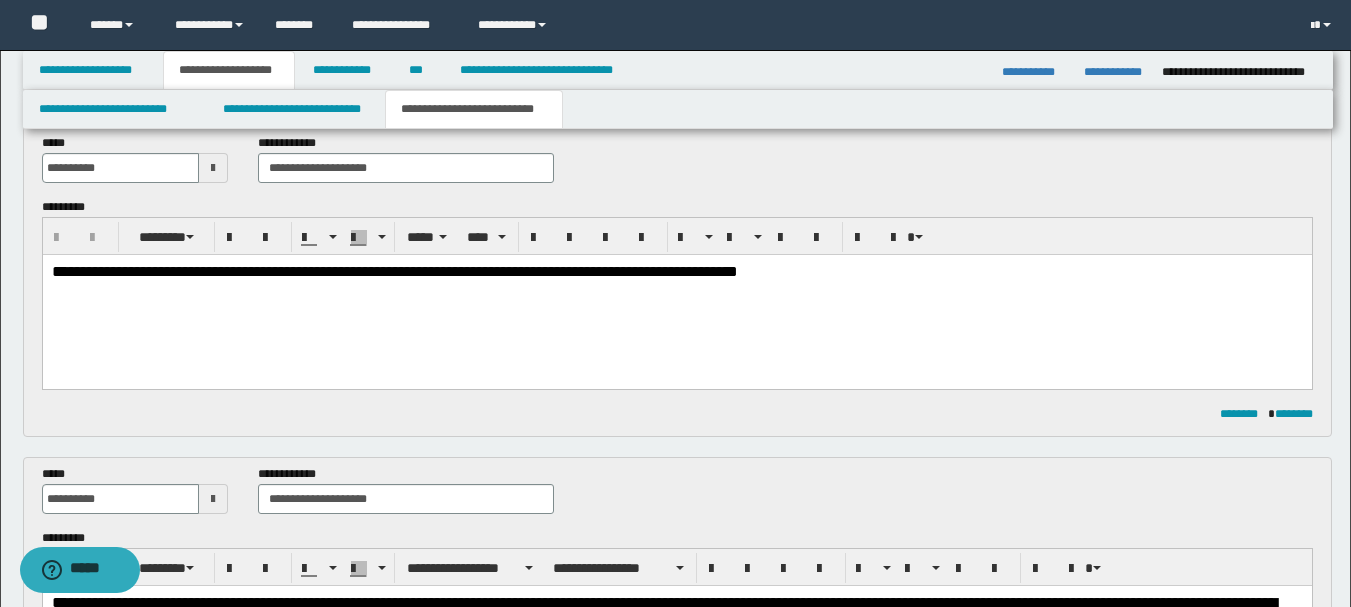 type 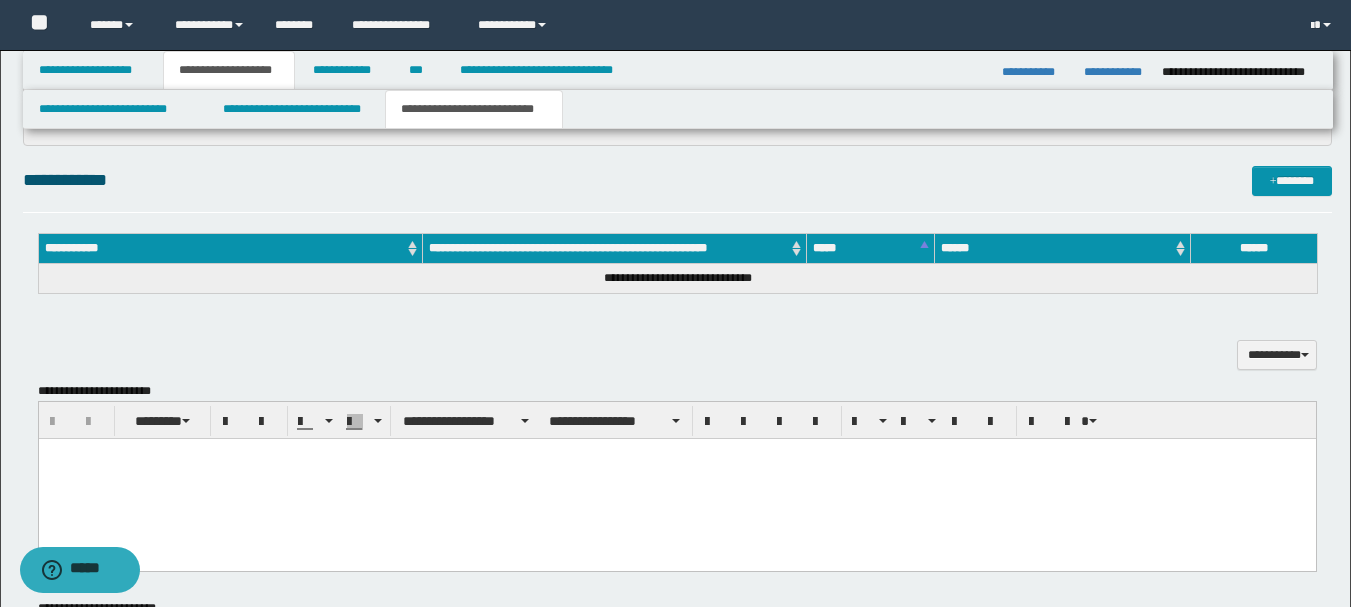 scroll, scrollTop: 900, scrollLeft: 0, axis: vertical 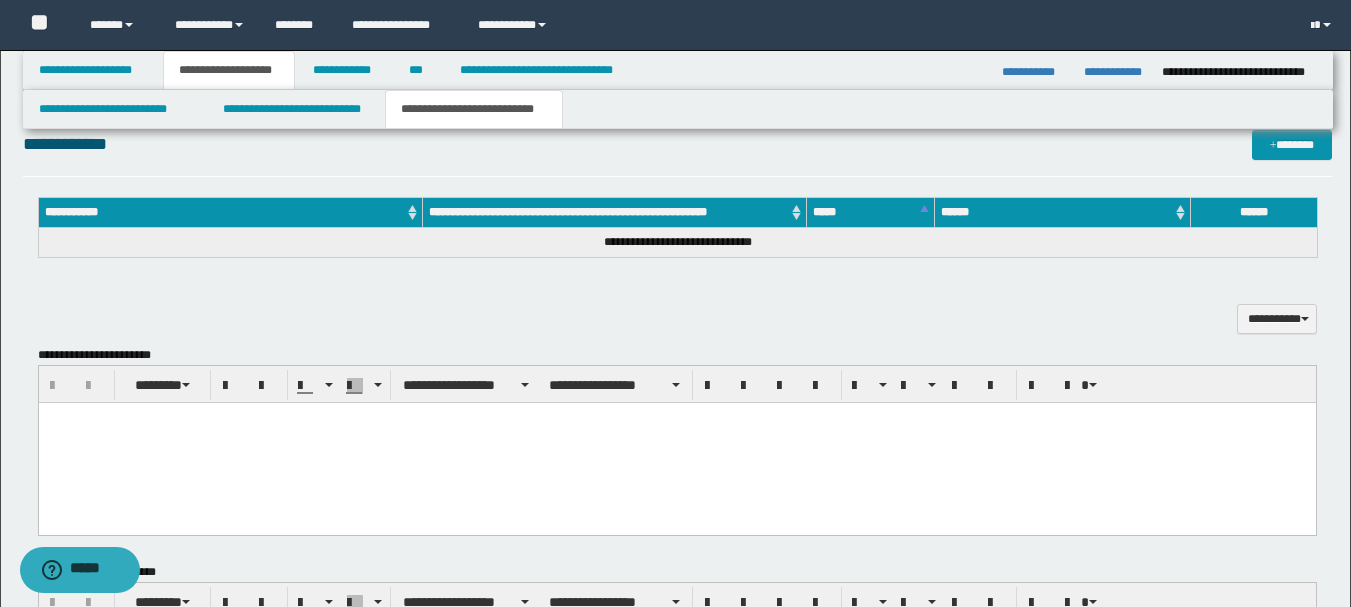 click at bounding box center [676, 442] 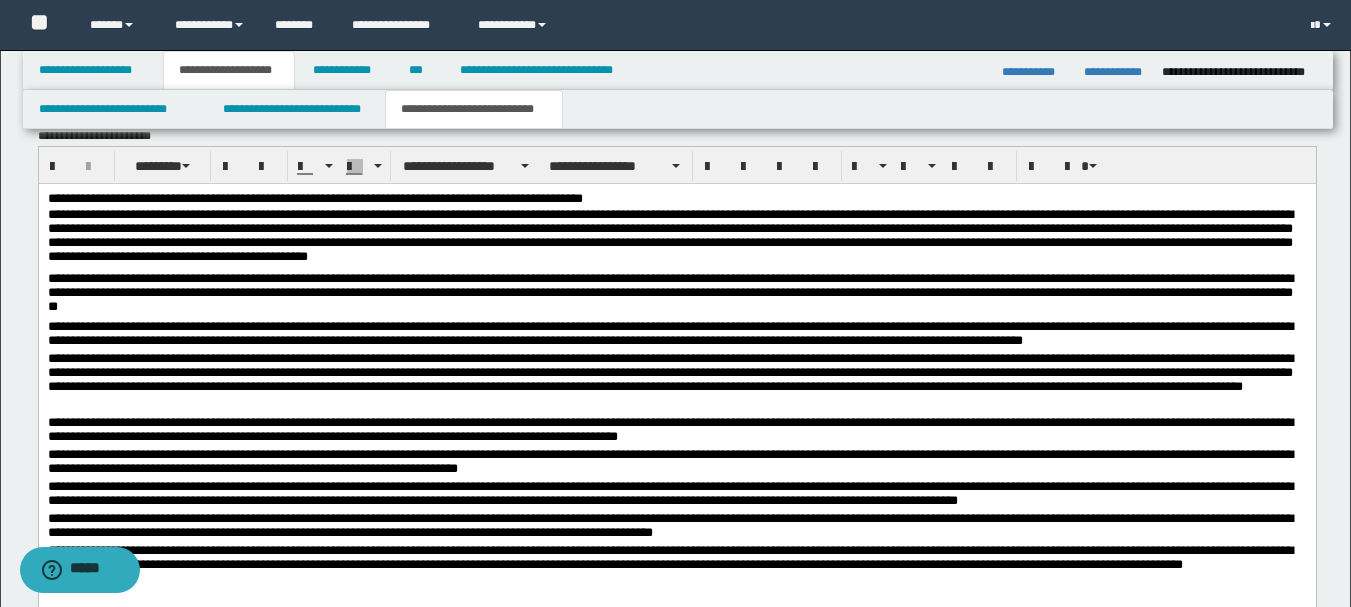 scroll, scrollTop: 1100, scrollLeft: 0, axis: vertical 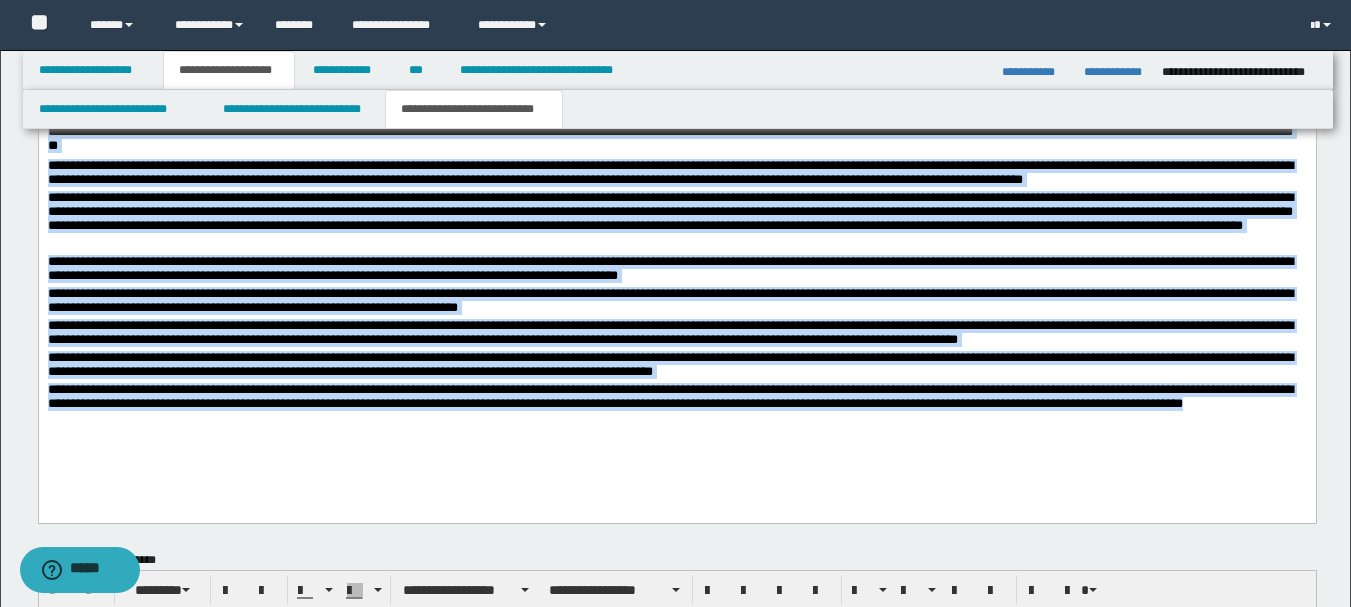 drag, startPoint x: 46, startPoint y: 42, endPoint x: 1305, endPoint y: 423, distance: 1315.3866 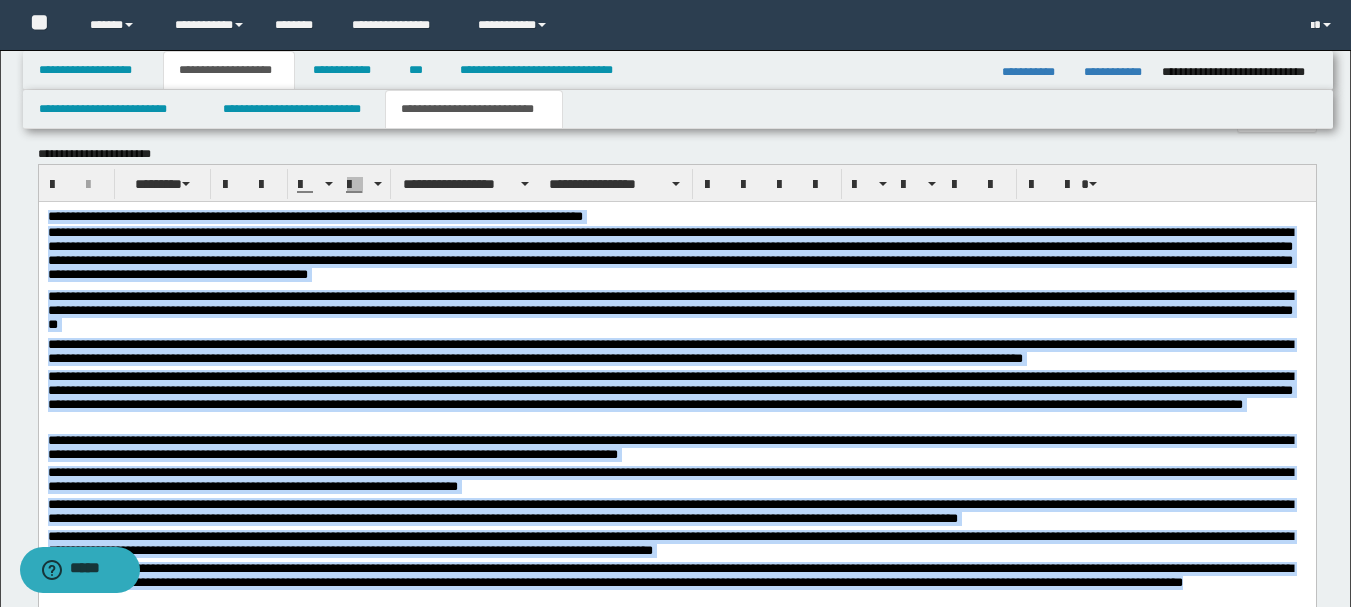 scroll, scrollTop: 1080, scrollLeft: 0, axis: vertical 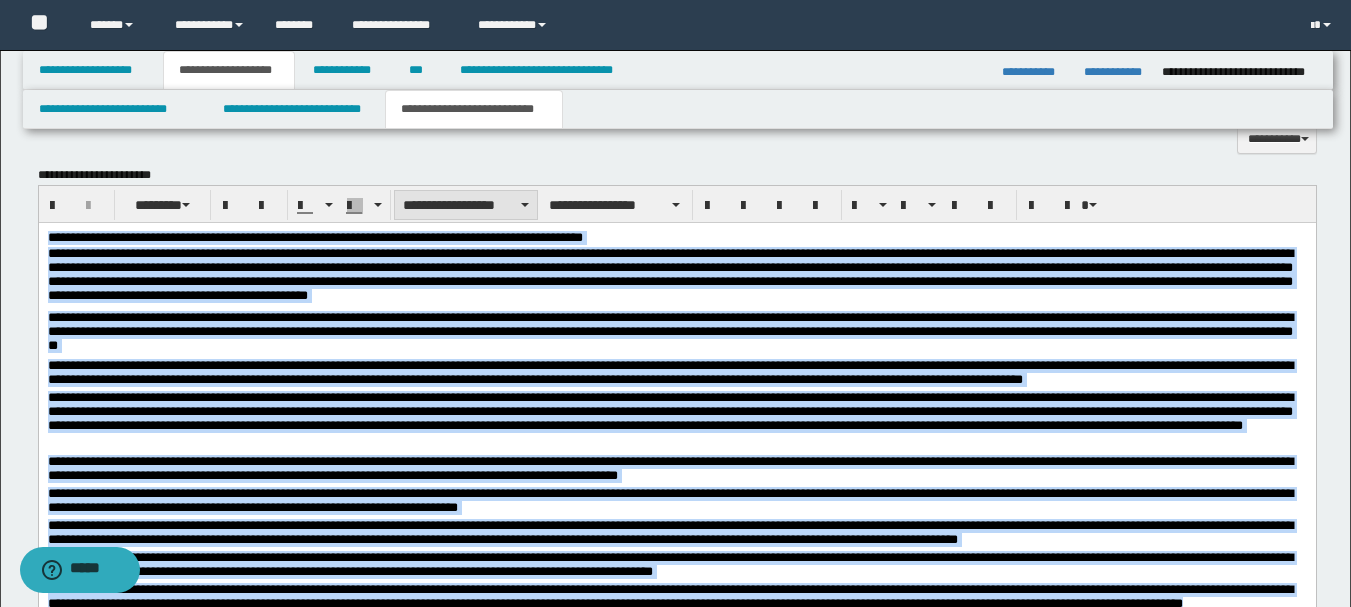 click on "**********" at bounding box center (466, 205) 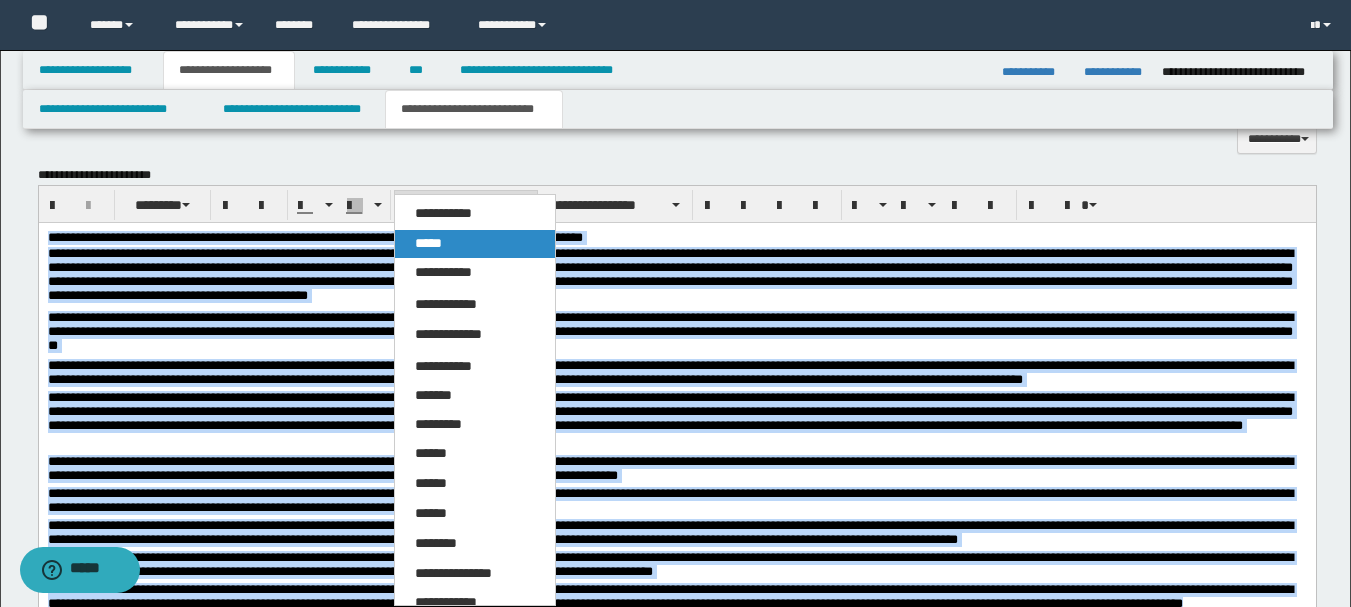 click on "*****" at bounding box center [475, 244] 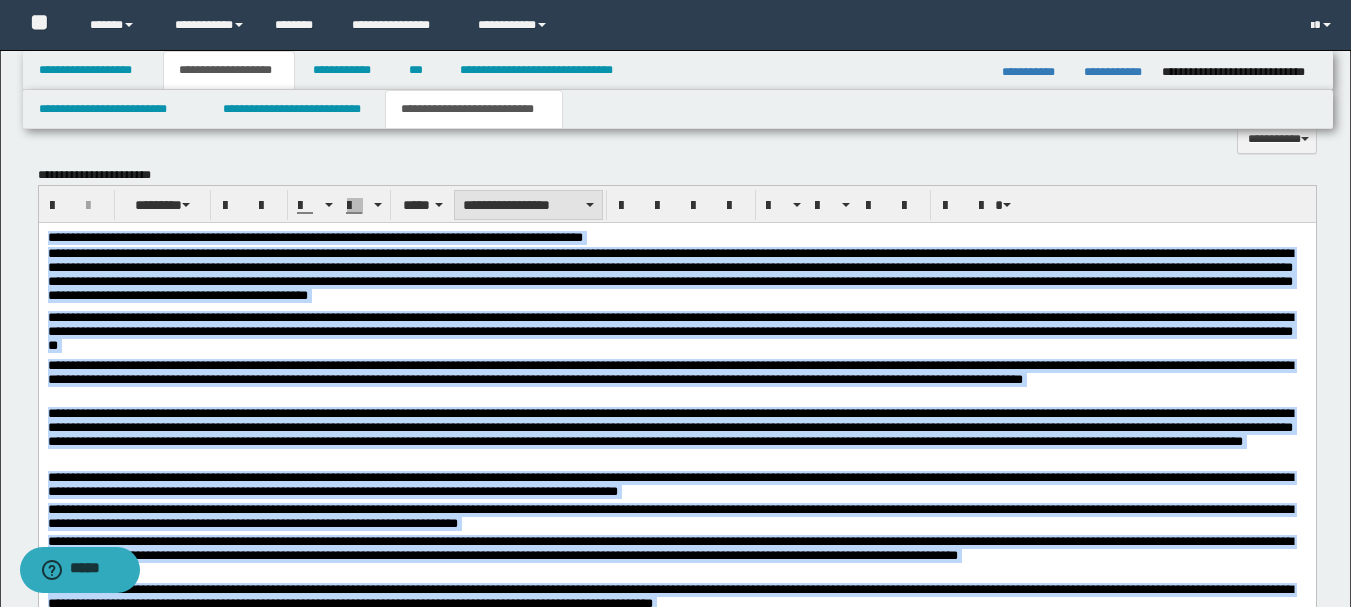 click on "**********" at bounding box center (528, 205) 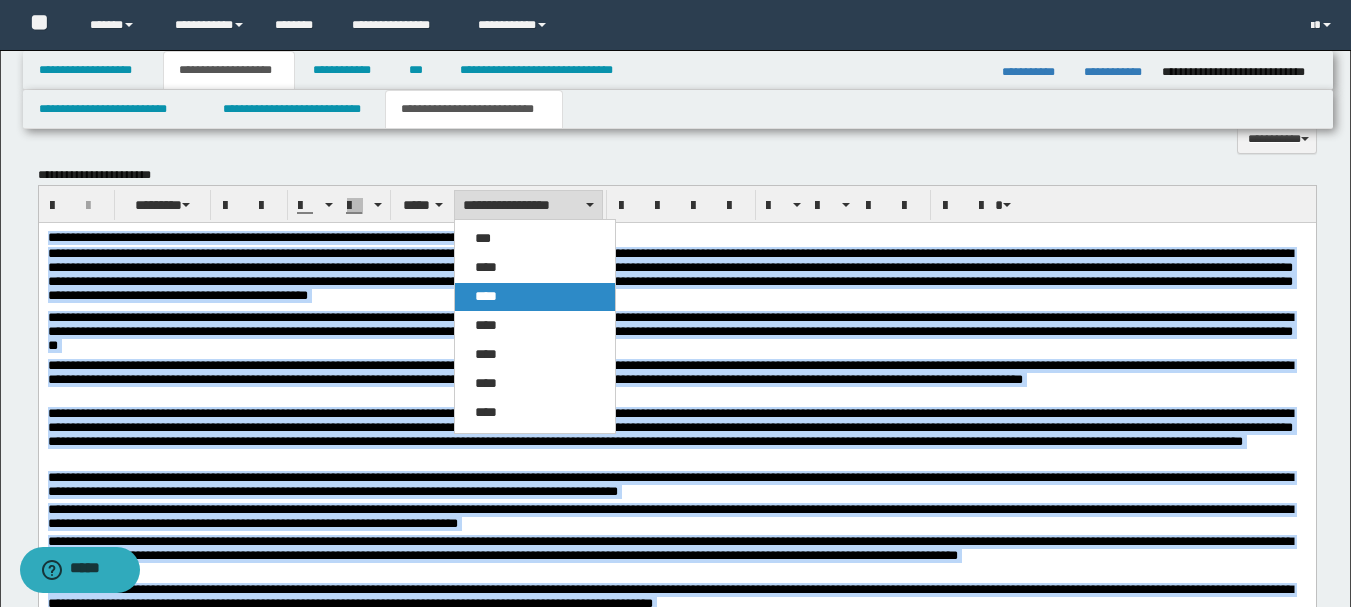 click on "****" at bounding box center (535, 297) 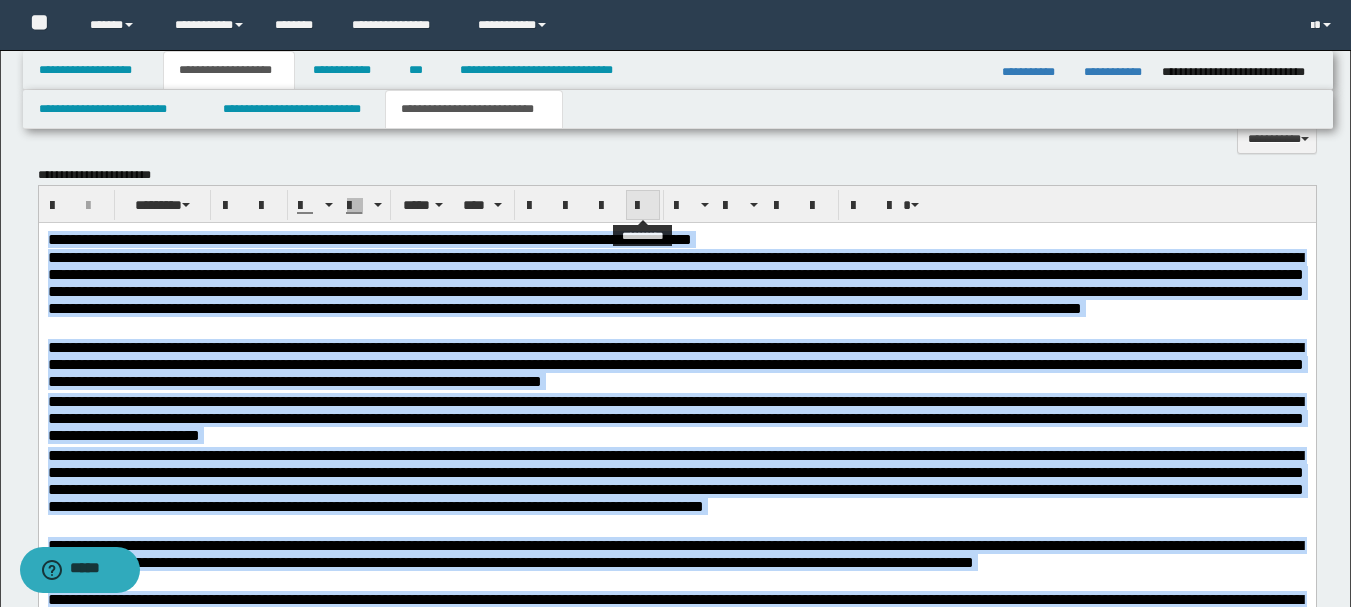 click at bounding box center [643, 205] 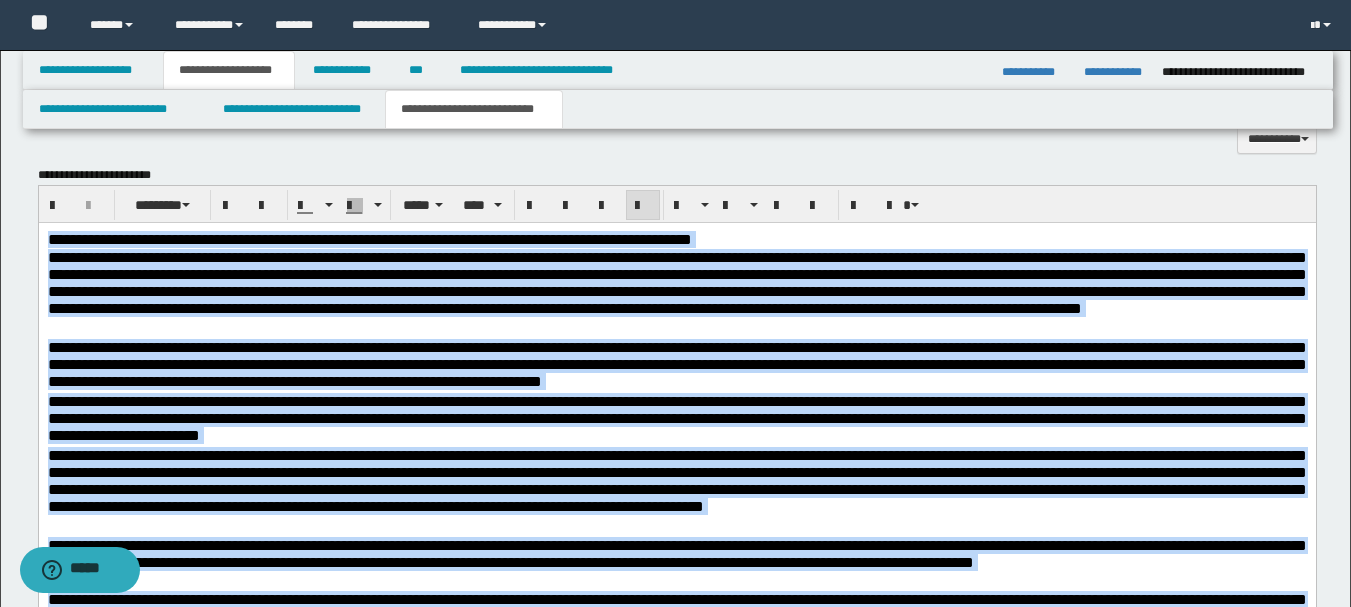 click on "**********" at bounding box center (676, 282) 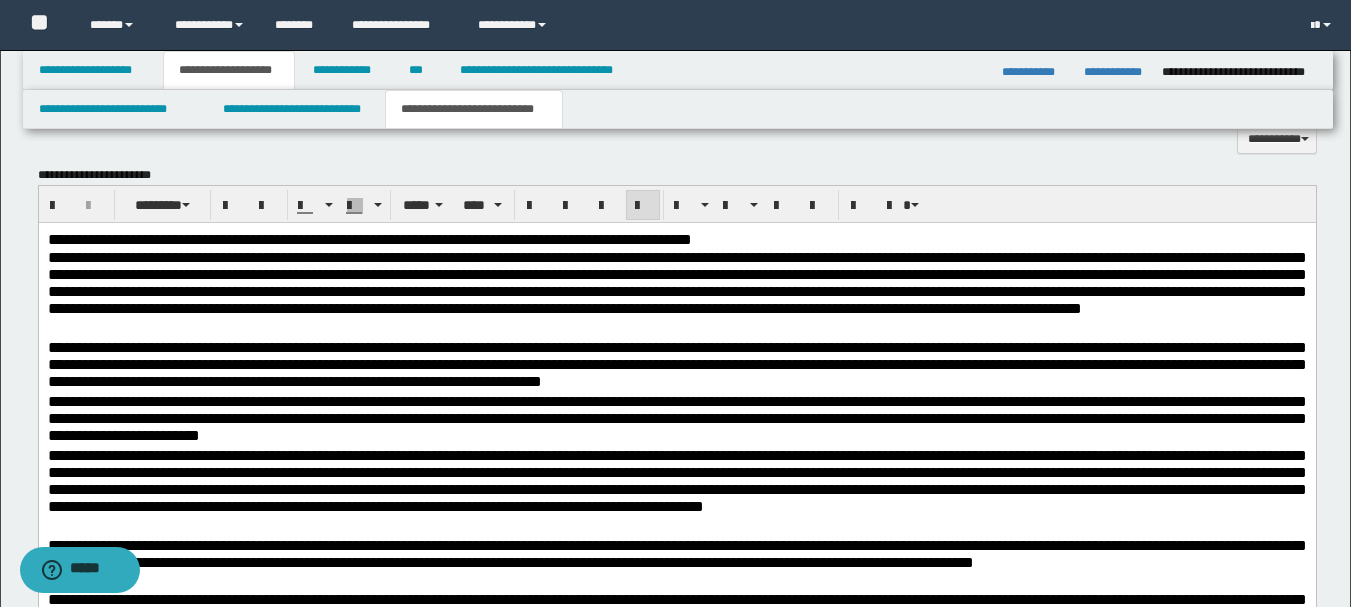 click on "**********" at bounding box center [676, 239] 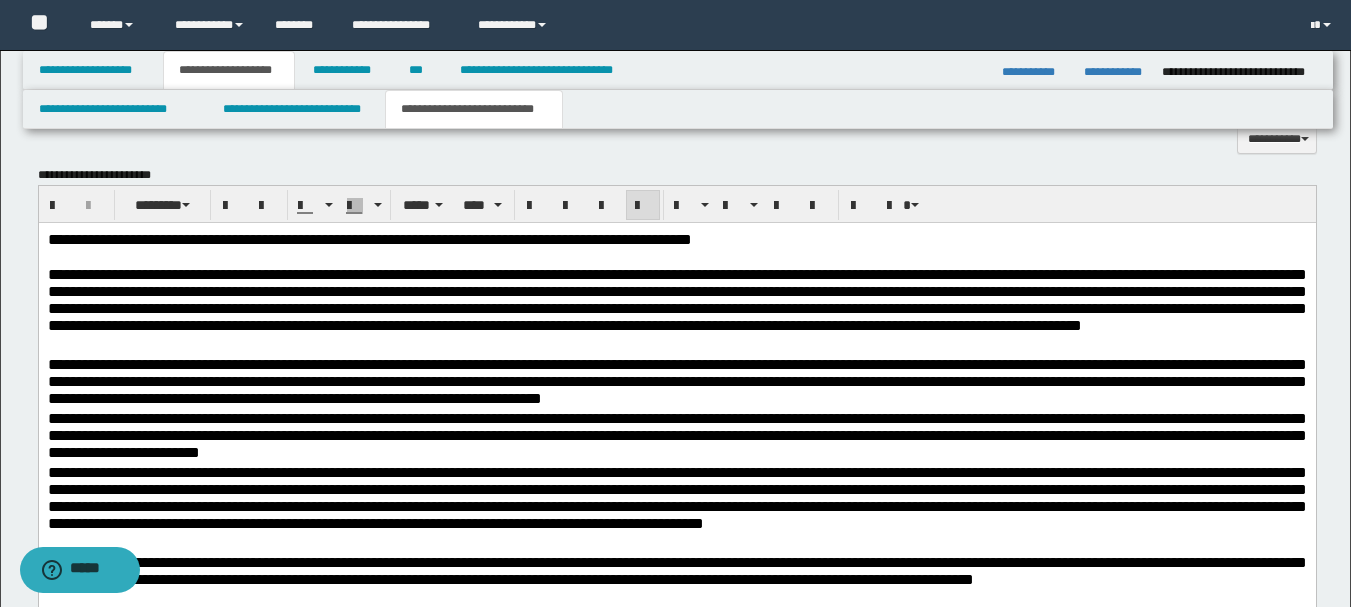 click on "**********" at bounding box center (676, 310) 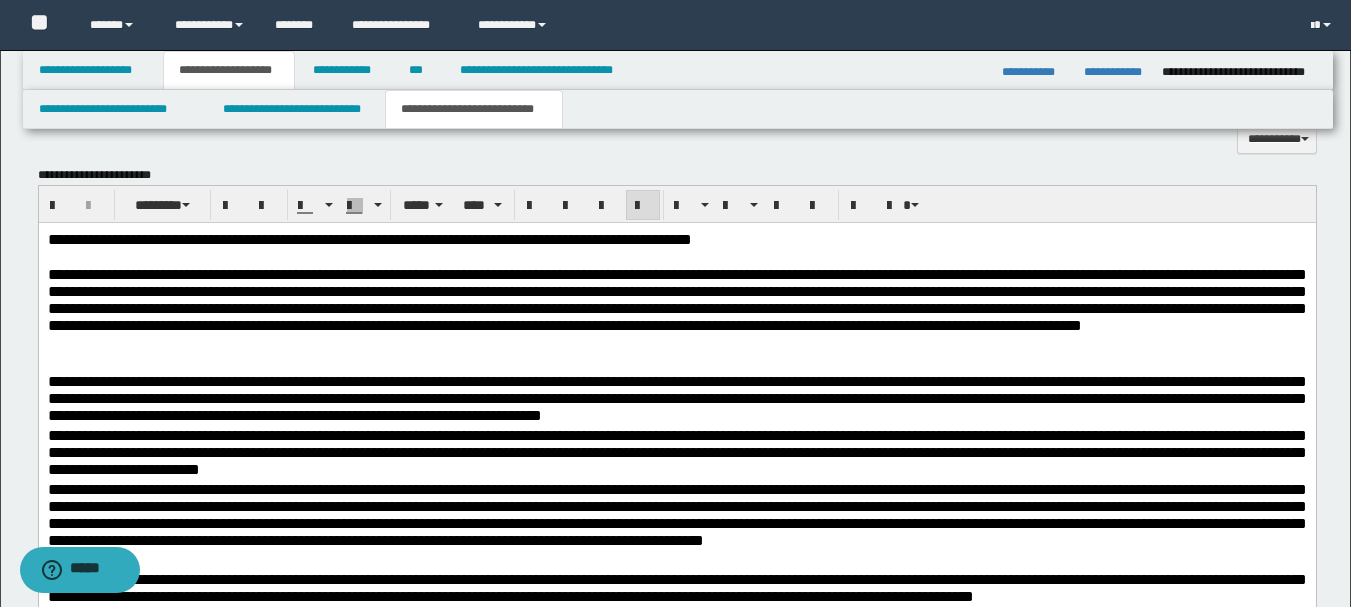click on "**********" at bounding box center [676, 399] 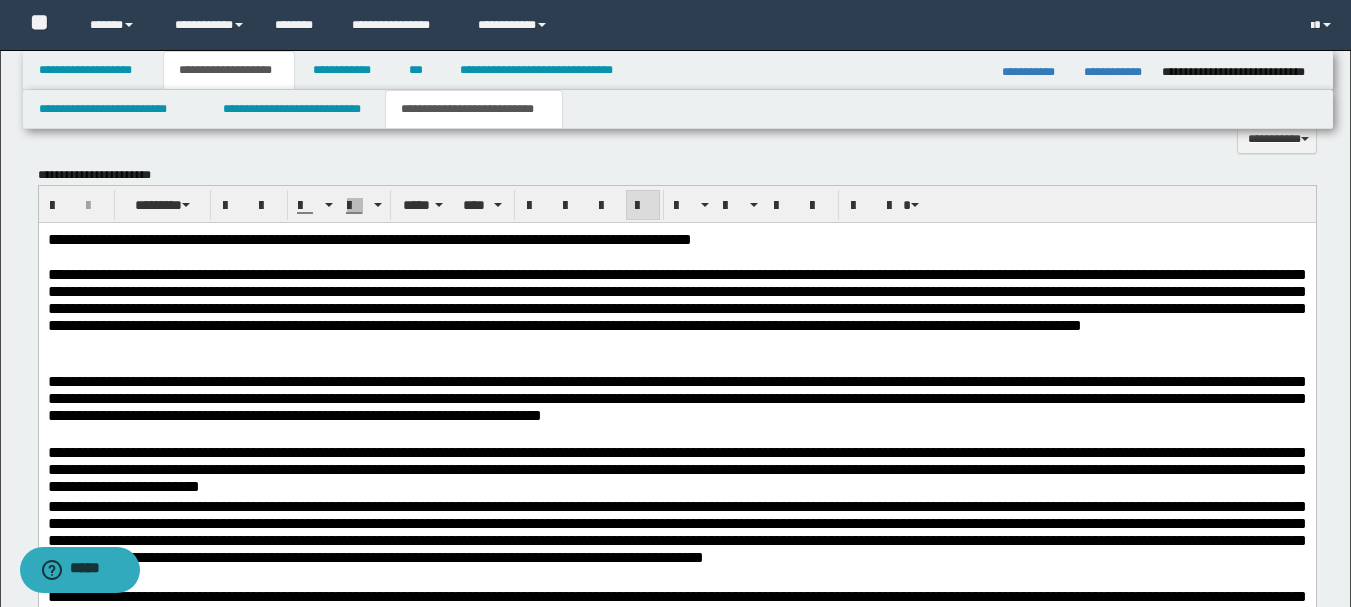 click on "**********" at bounding box center [676, 468] 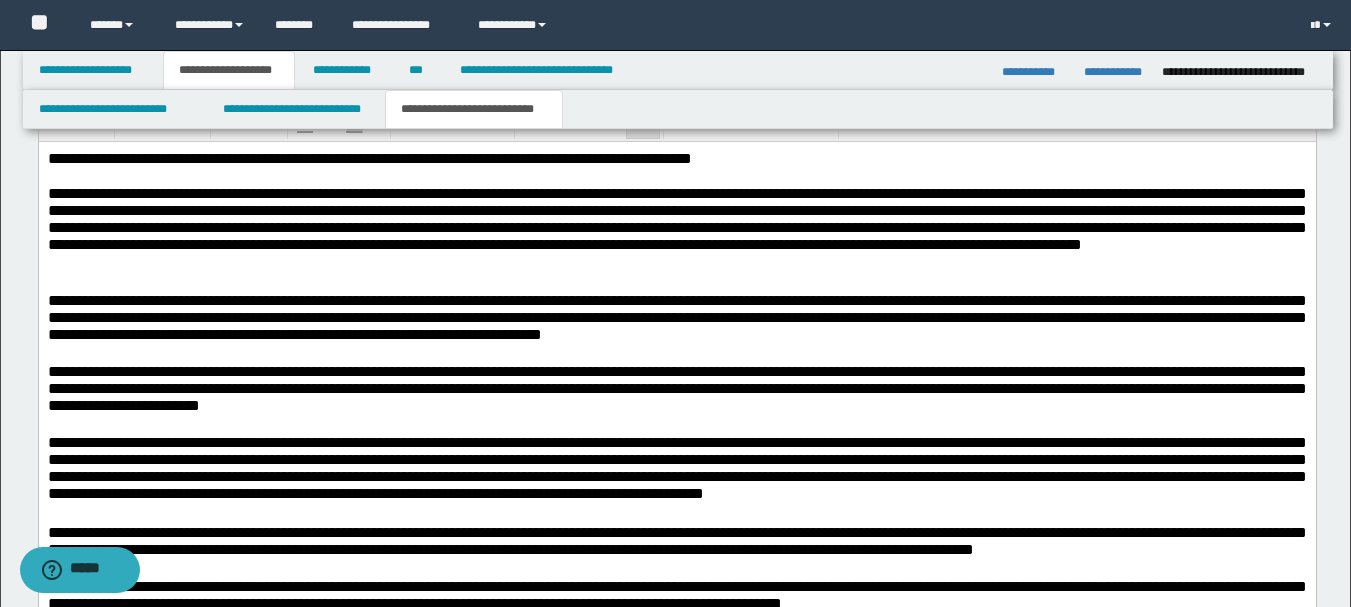 scroll, scrollTop: 1180, scrollLeft: 0, axis: vertical 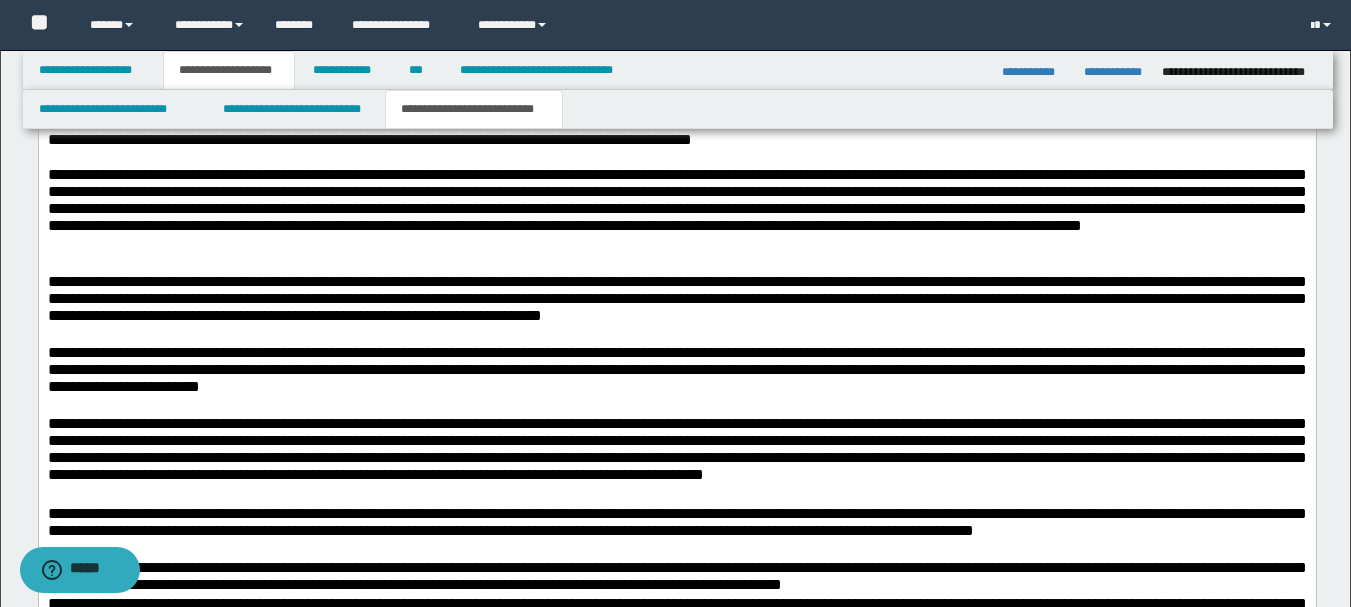 click on "**********" at bounding box center [676, 459] 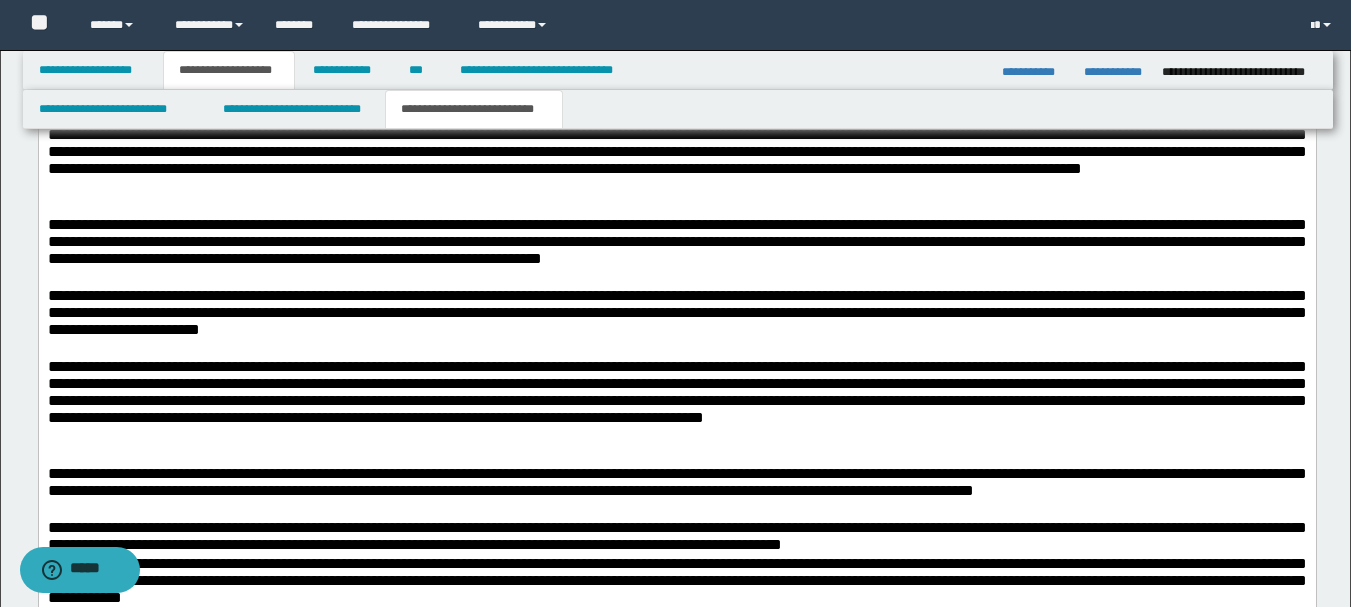 scroll, scrollTop: 1280, scrollLeft: 0, axis: vertical 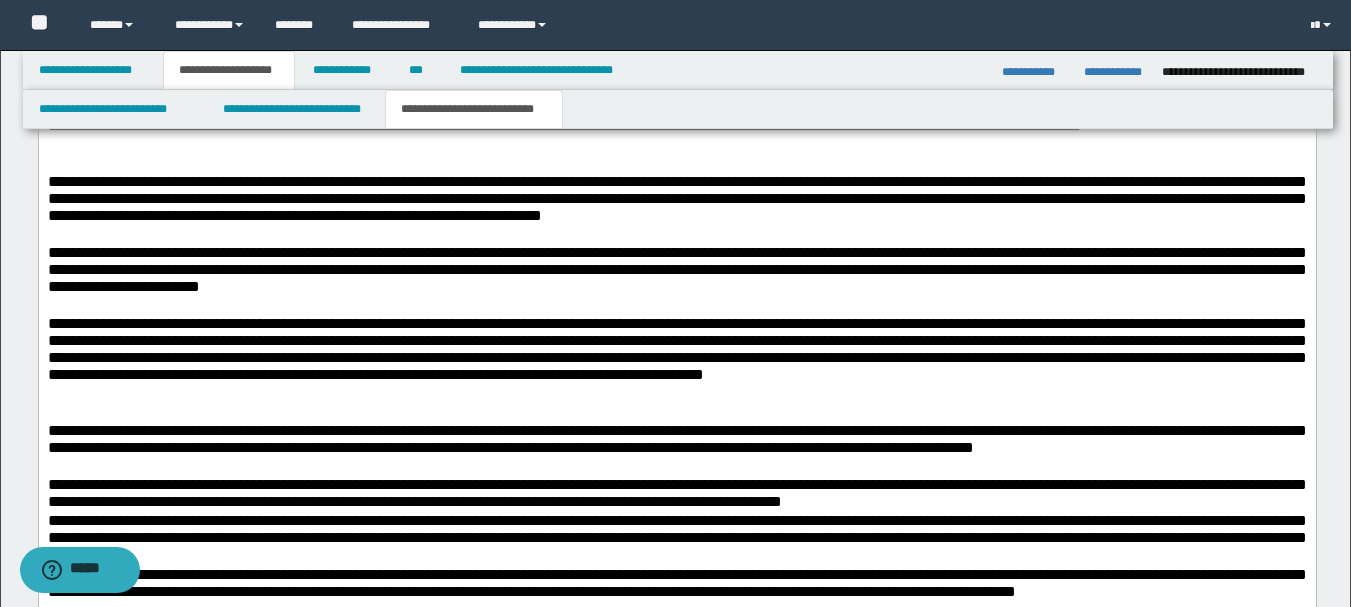 click on "**********" at bounding box center (676, 538) 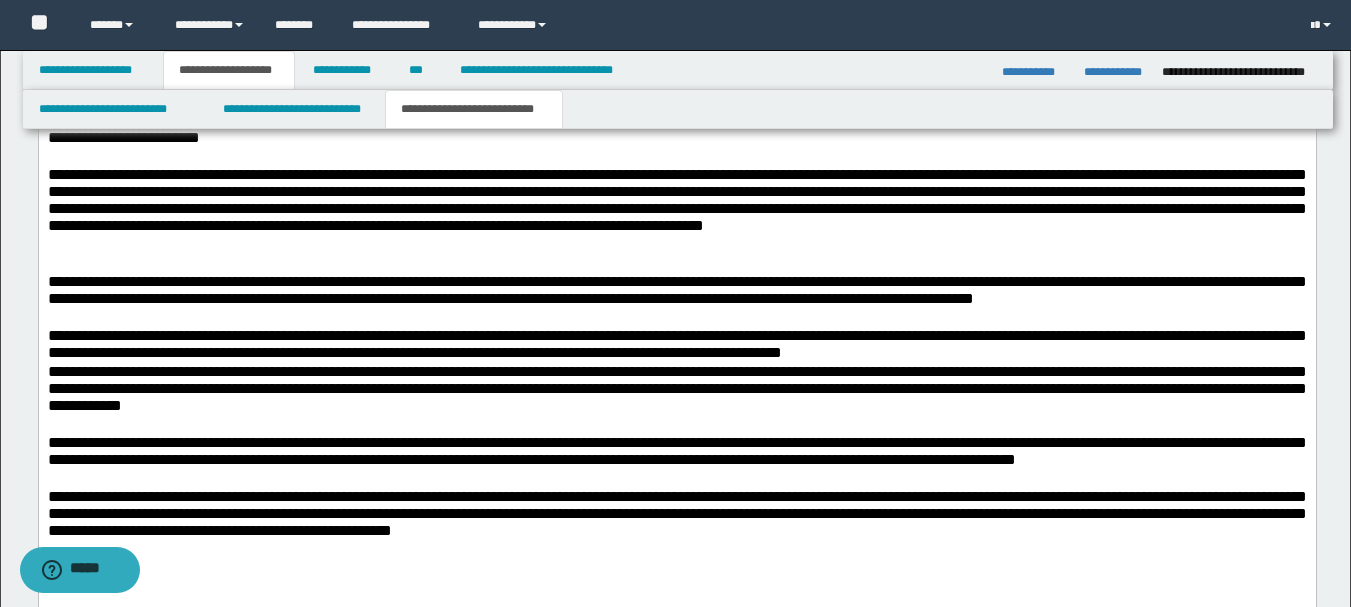 scroll, scrollTop: 1480, scrollLeft: 0, axis: vertical 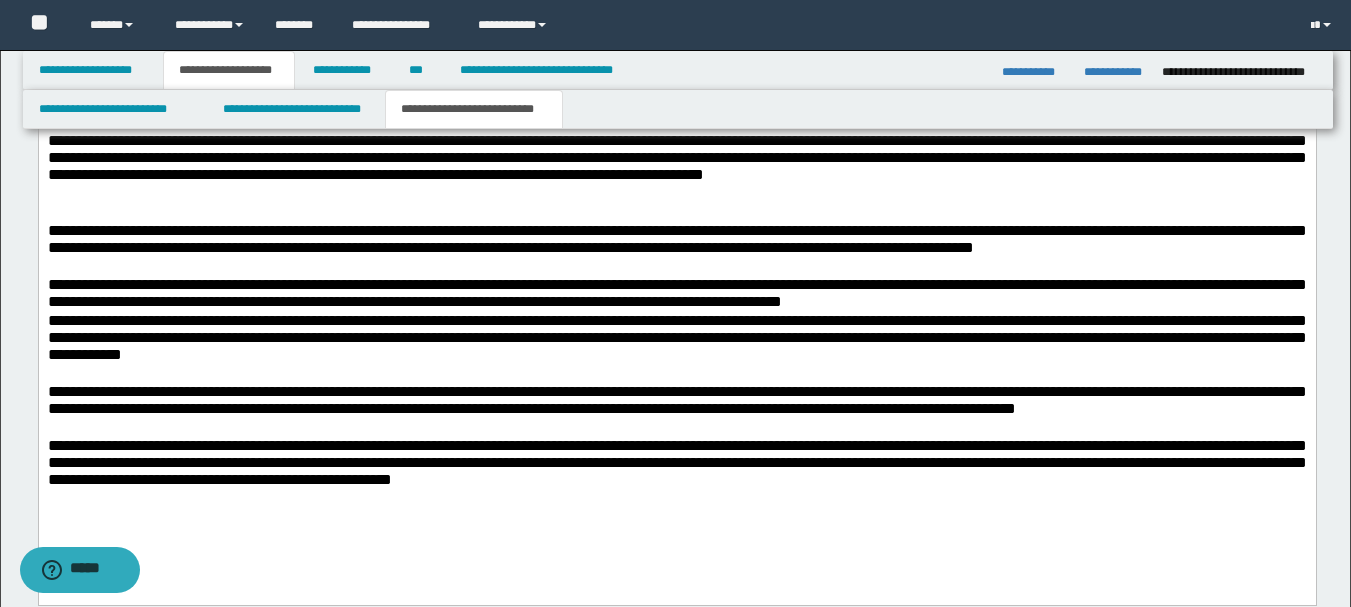 click on "**********" at bounding box center (676, 410) 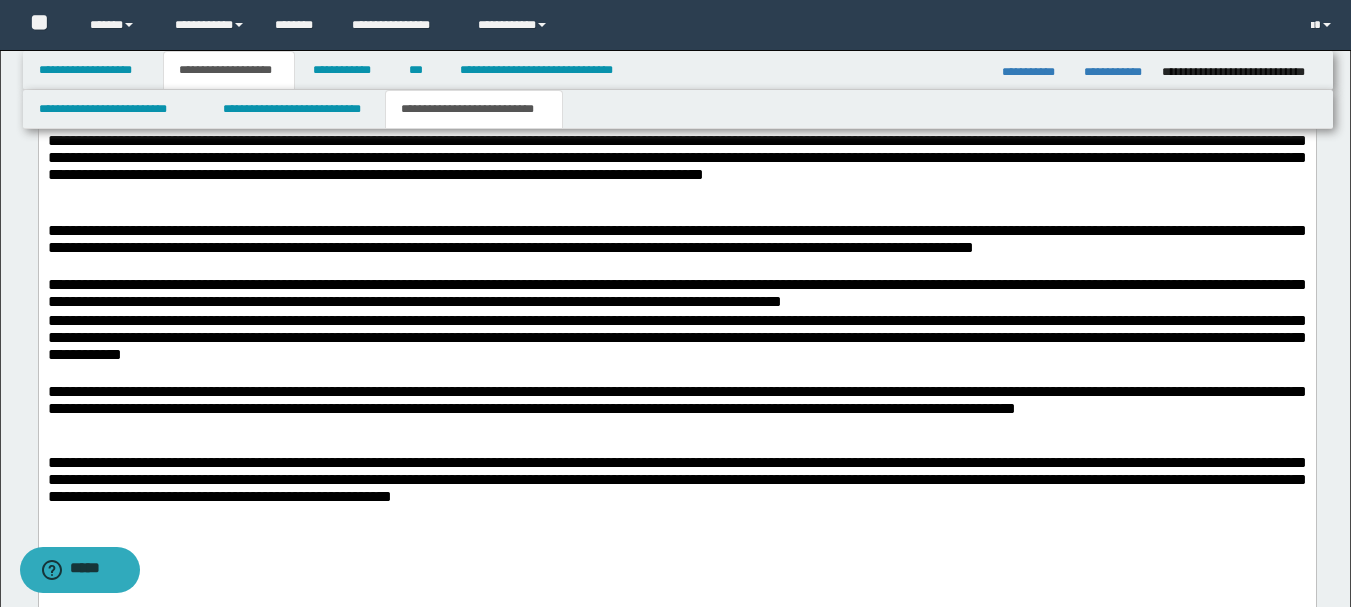 click on "**********" at bounding box center [676, 249] 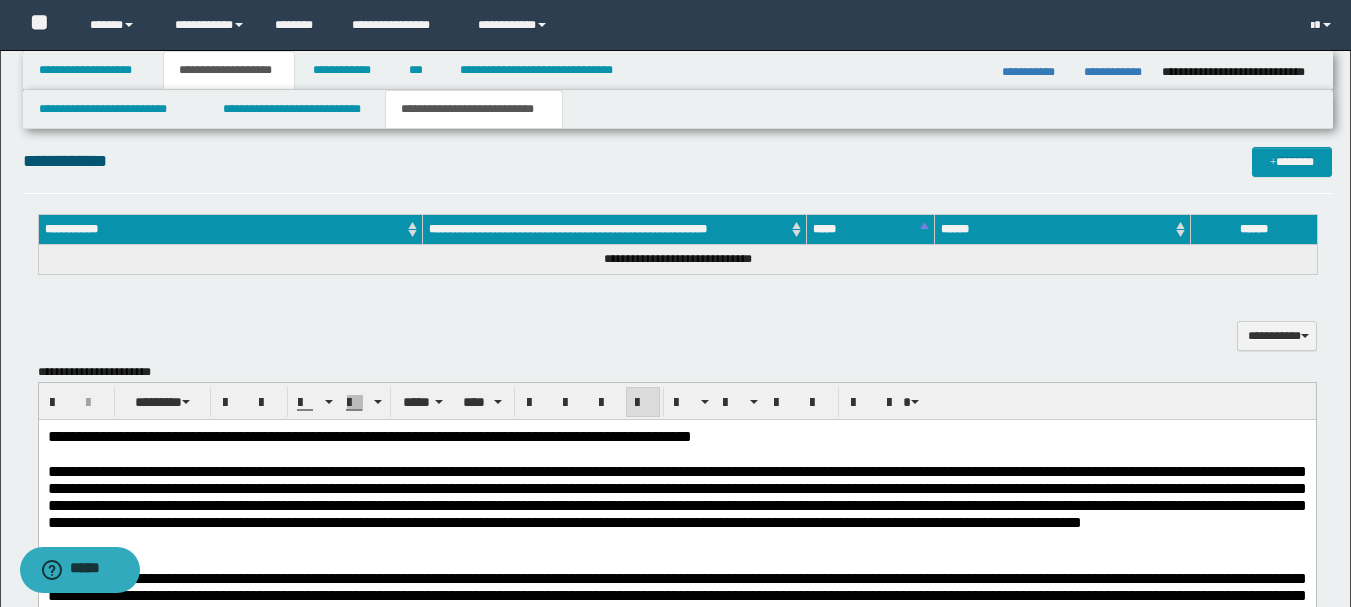 scroll, scrollTop: 880, scrollLeft: 0, axis: vertical 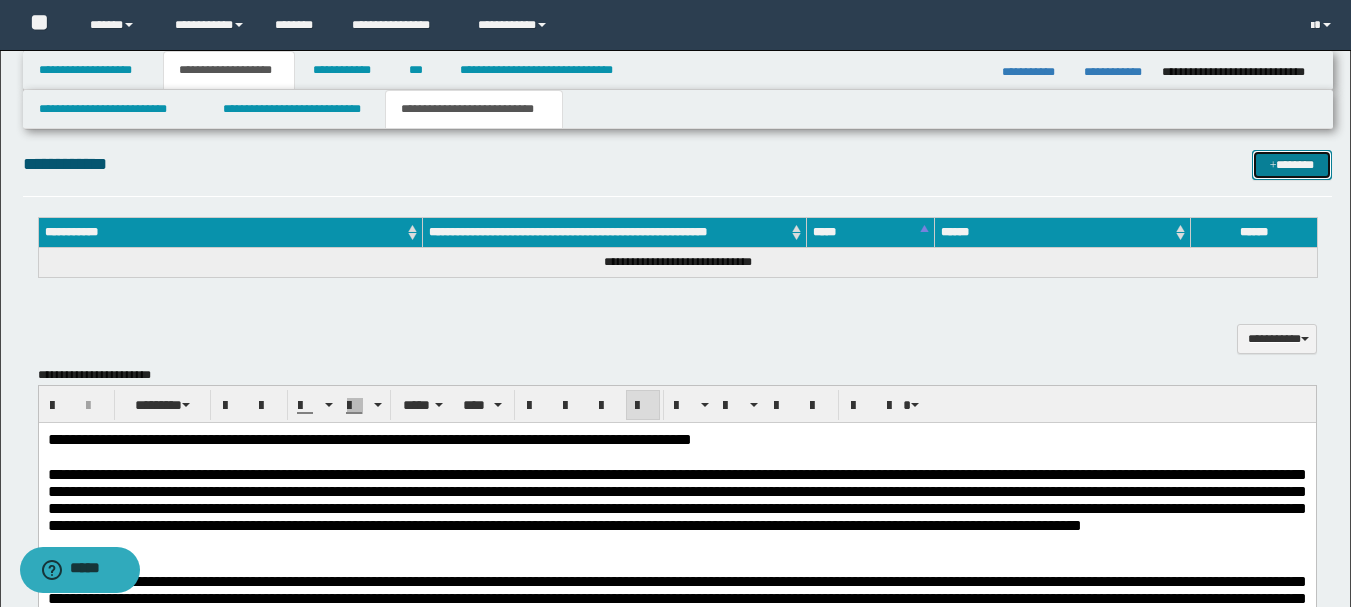 click on "*******" at bounding box center [1292, 165] 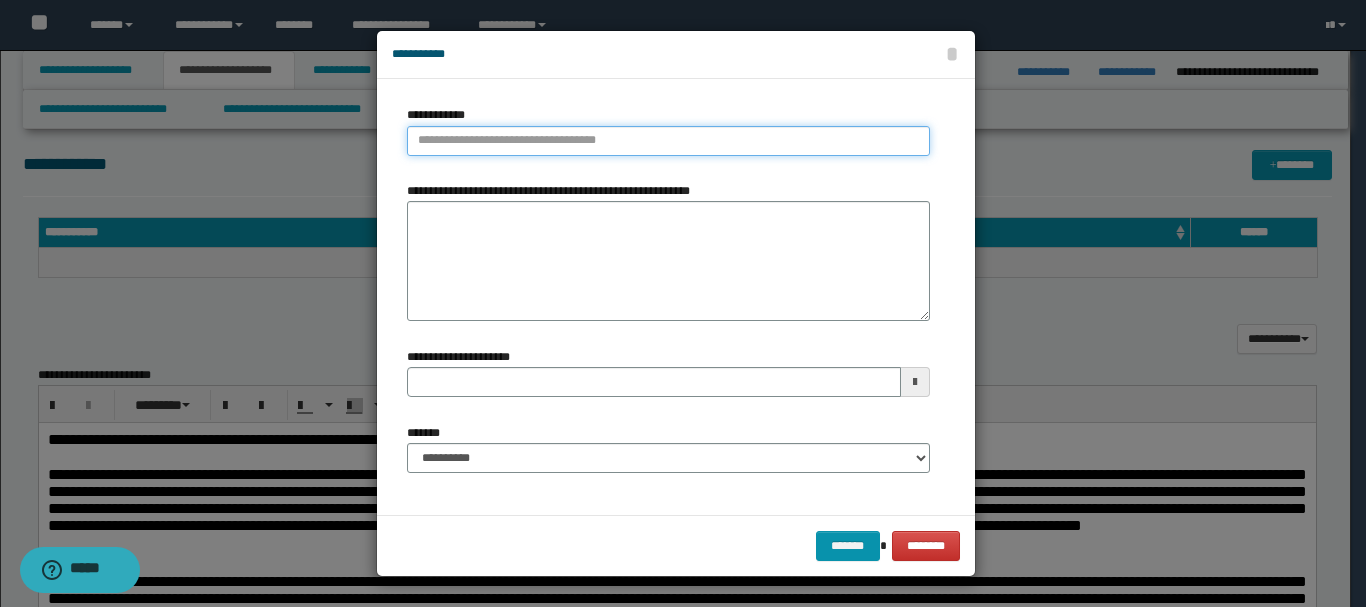 click on "**********" at bounding box center (668, 141) 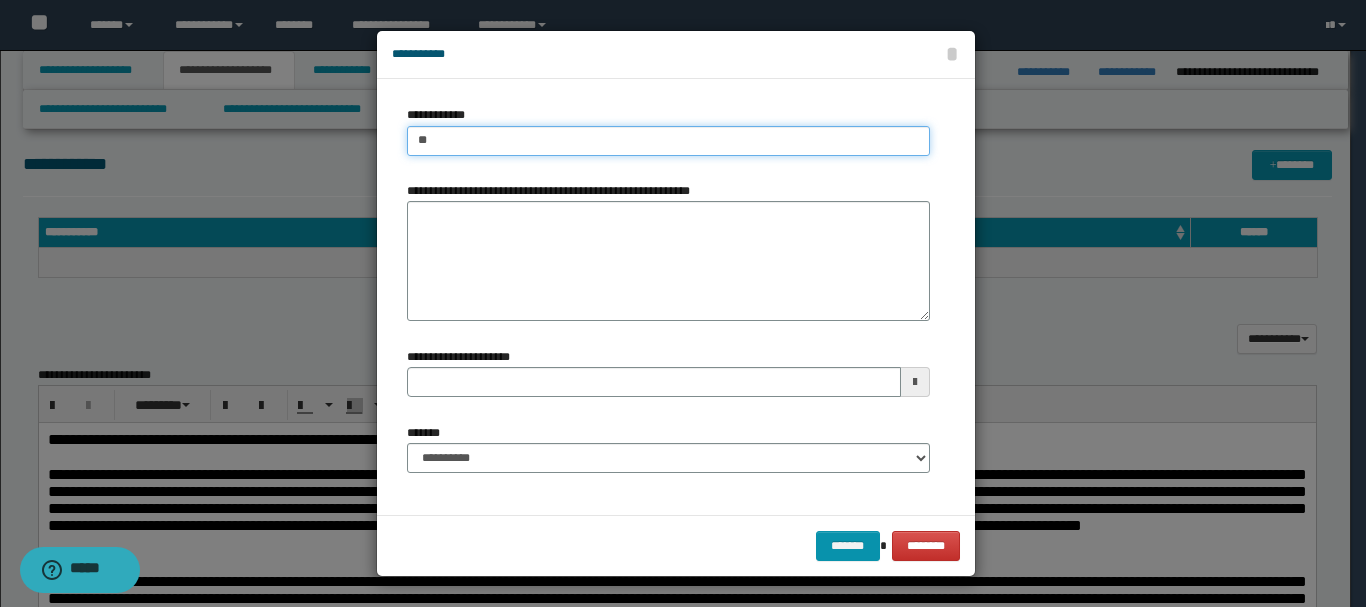 type on "***" 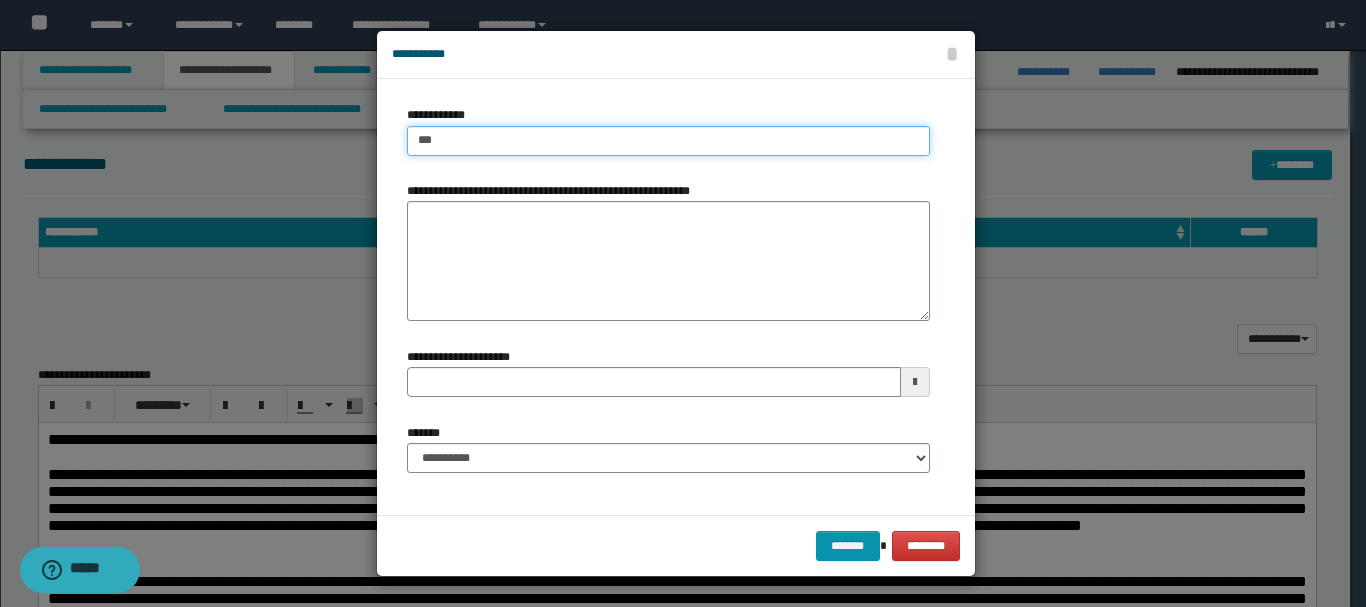 type on "***" 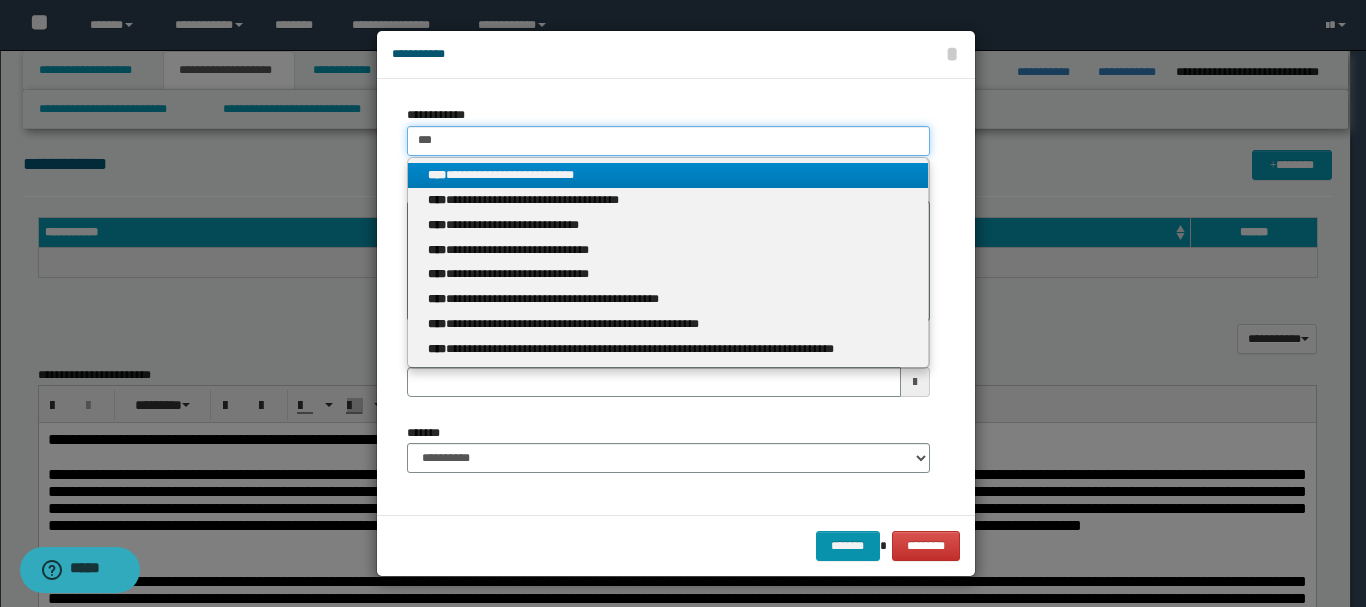 type on "***" 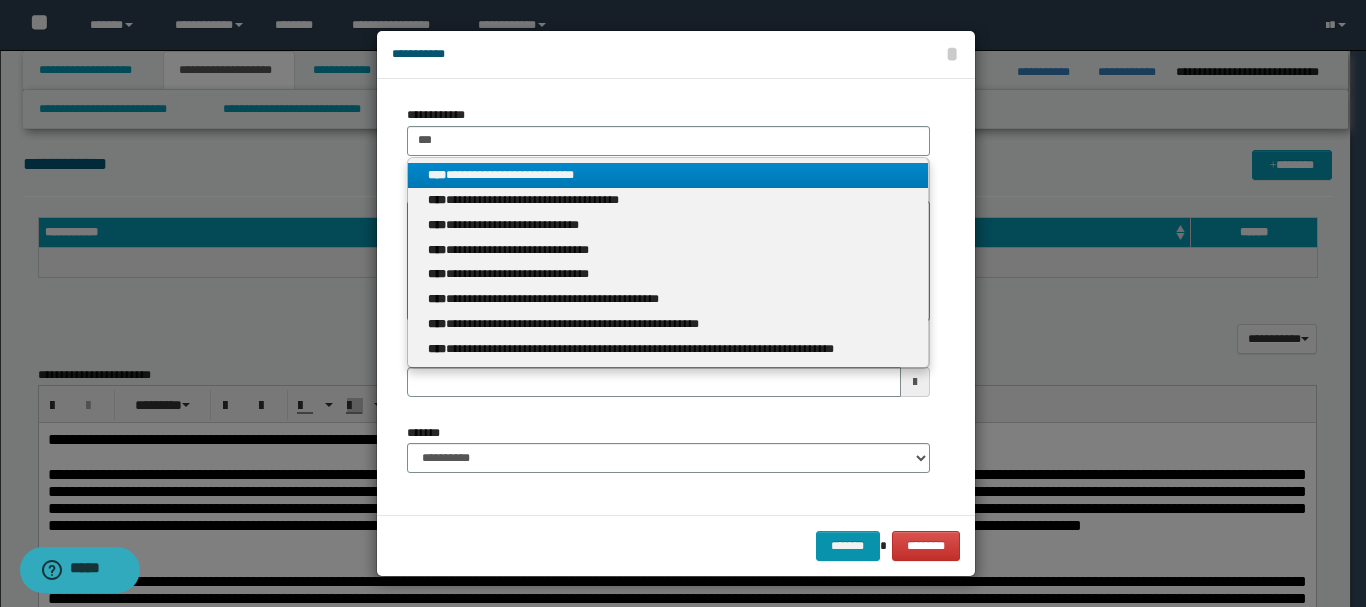 click on "**********" at bounding box center [668, 175] 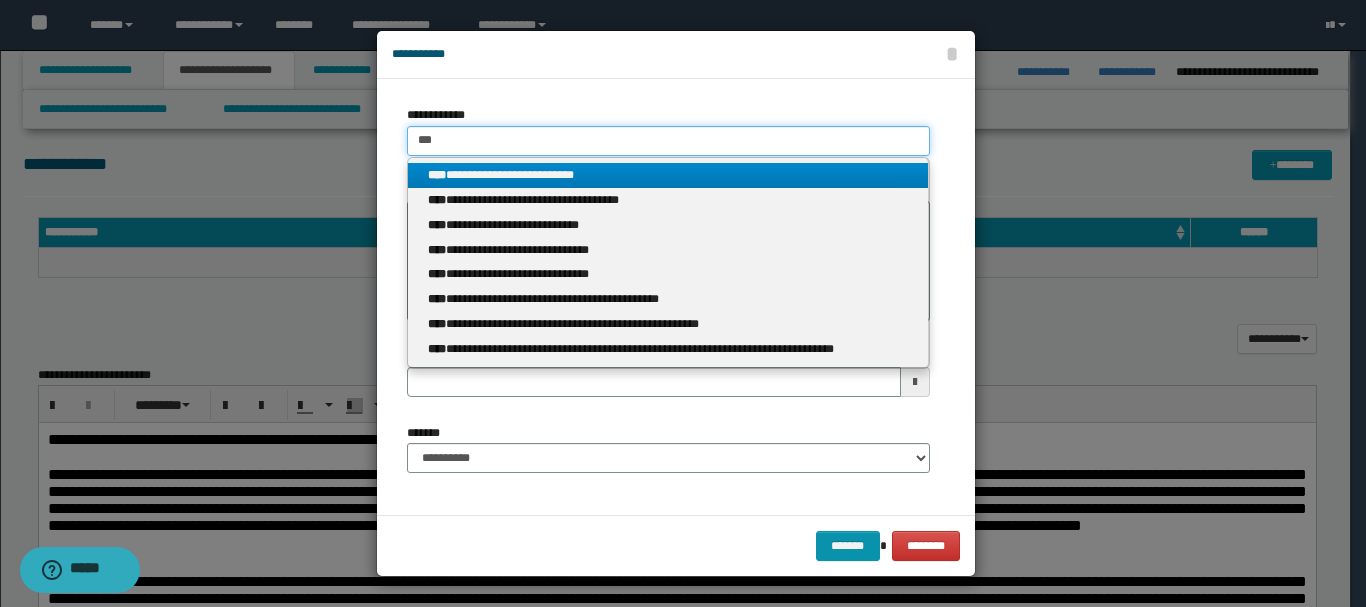 type 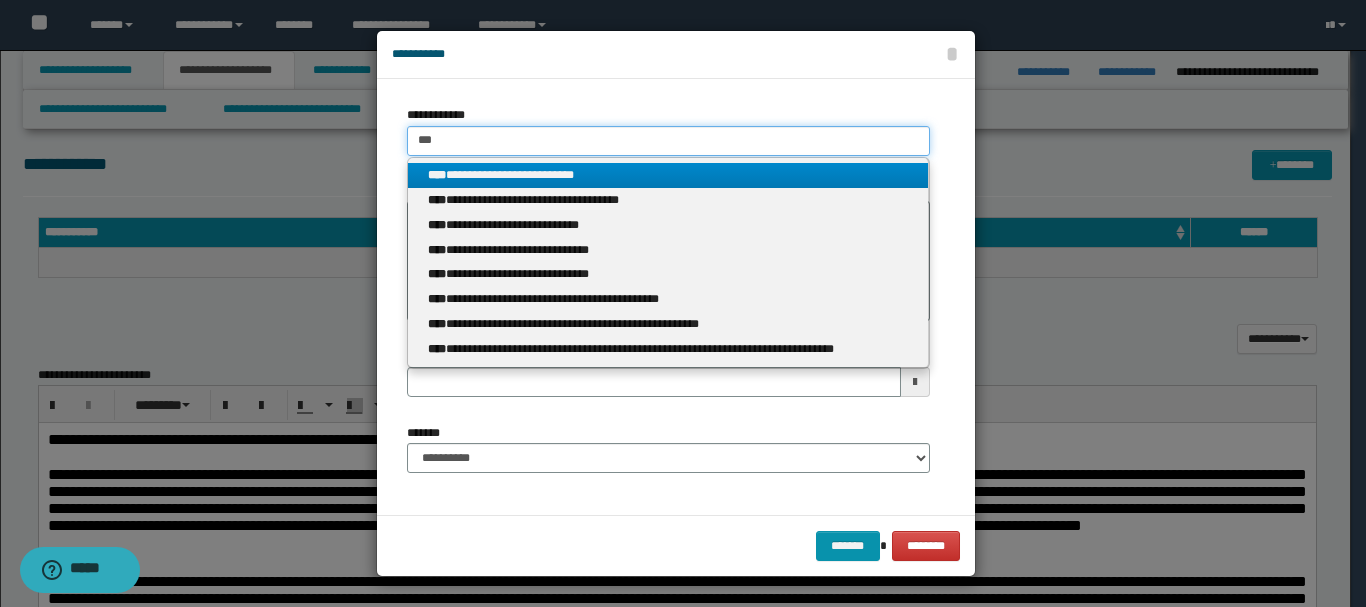 type on "**********" 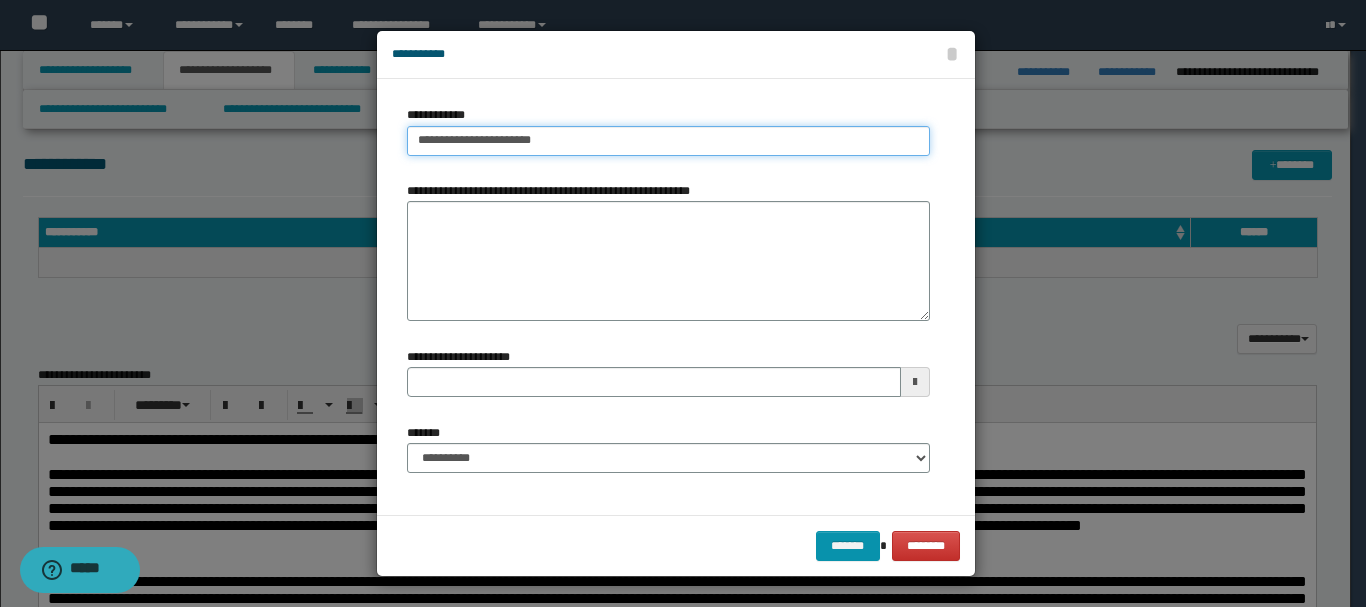 drag, startPoint x: 576, startPoint y: 140, endPoint x: 310, endPoint y: 120, distance: 266.75082 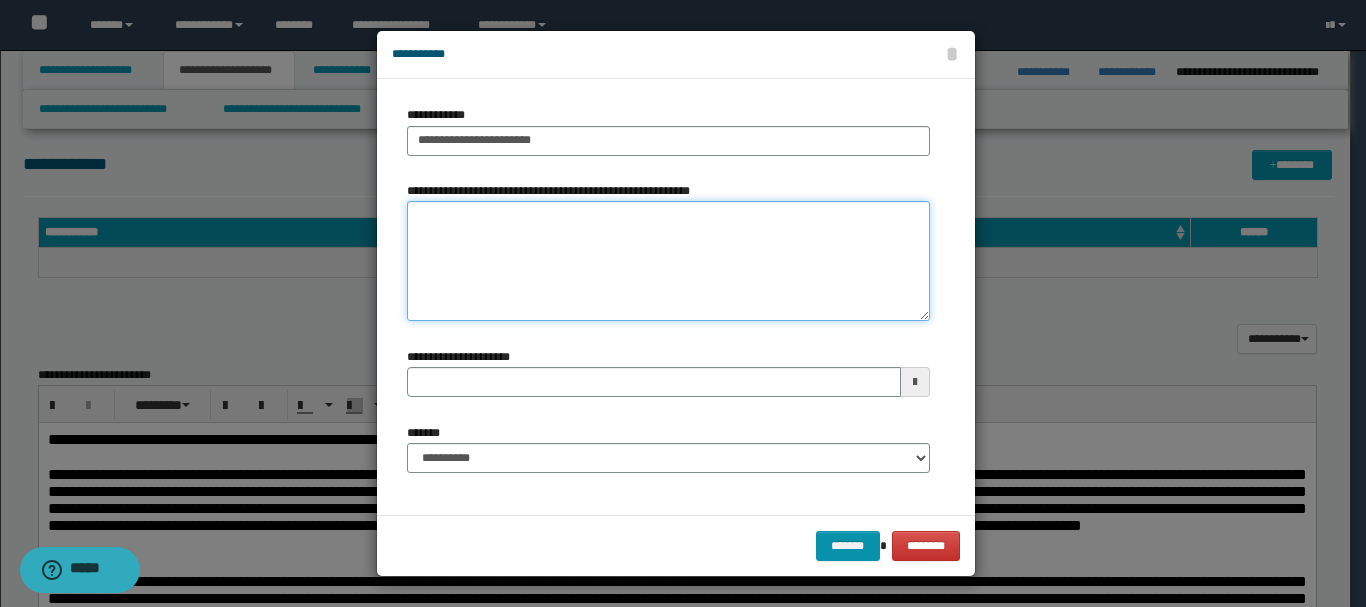 click on "**********" at bounding box center (668, 261) 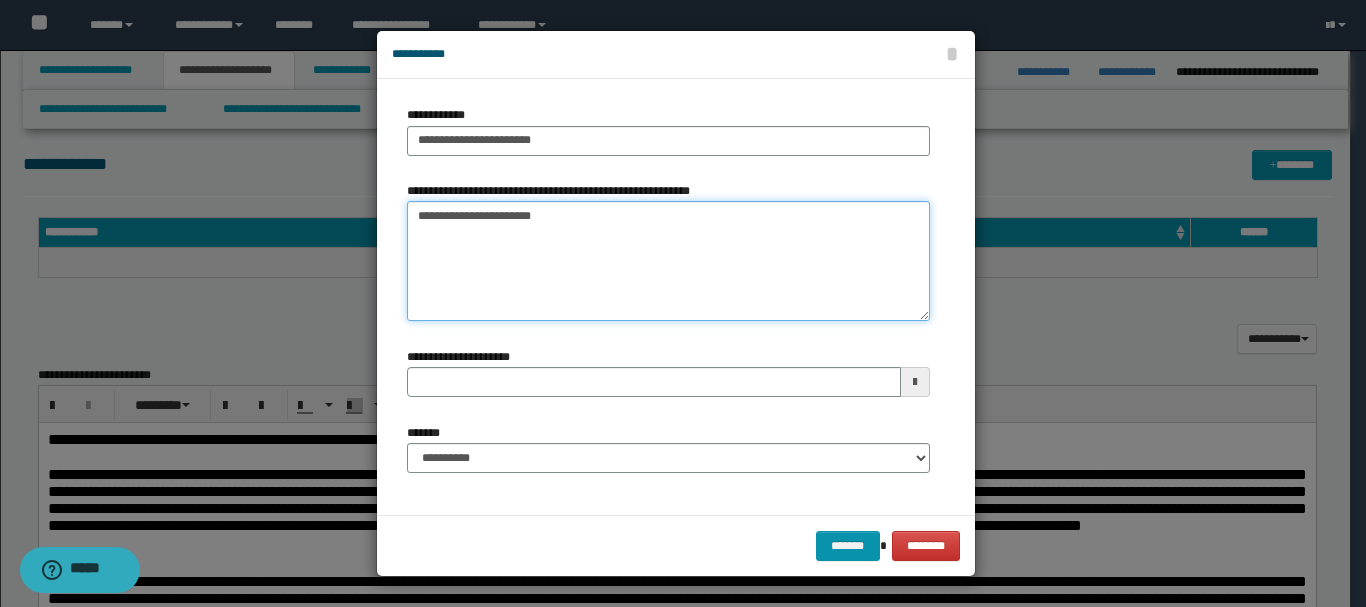 type 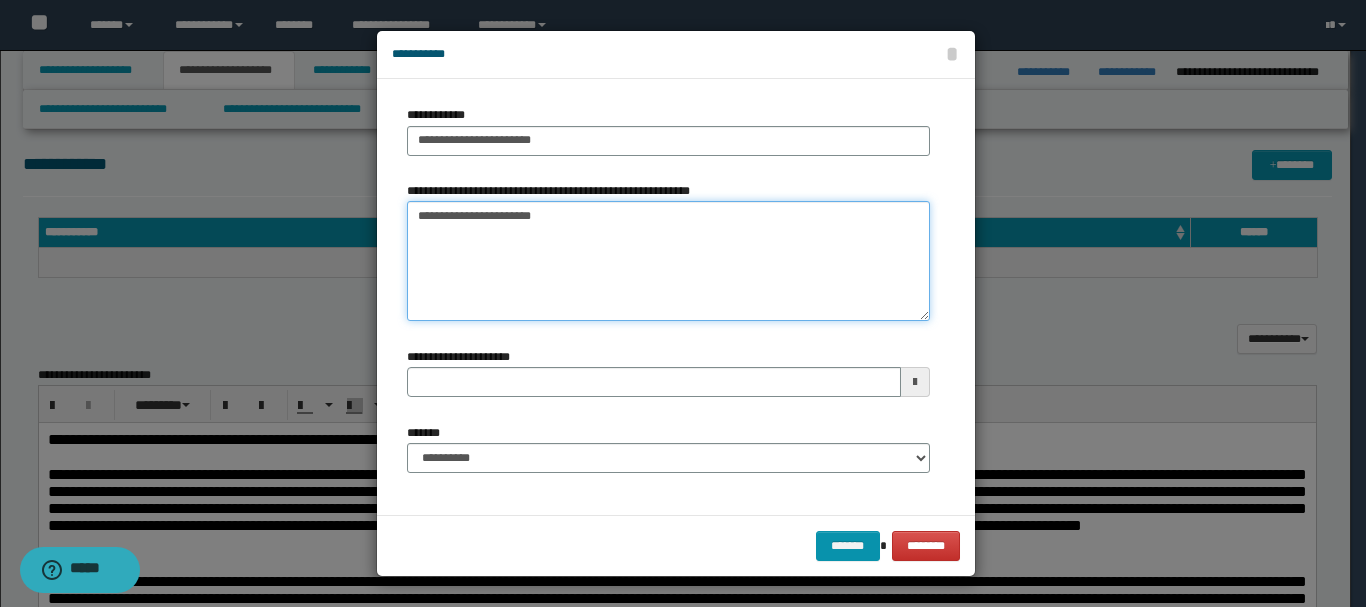 type on "**********" 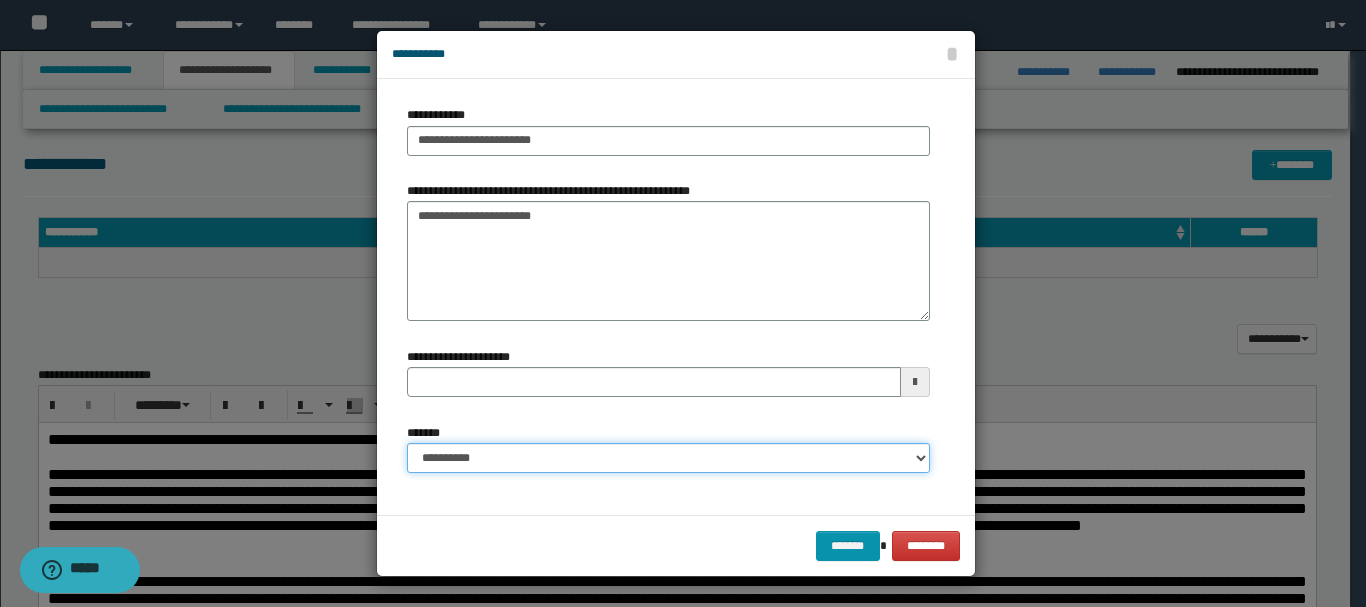 click on "**********" at bounding box center [668, 458] 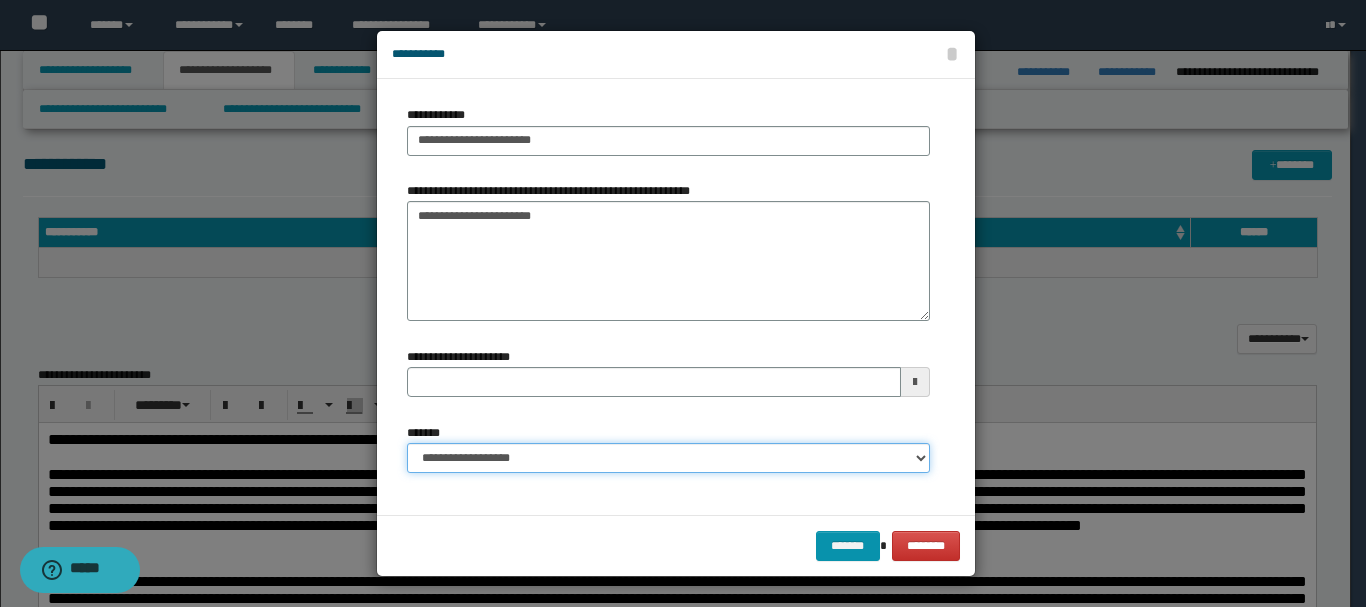 click on "**********" at bounding box center [668, 458] 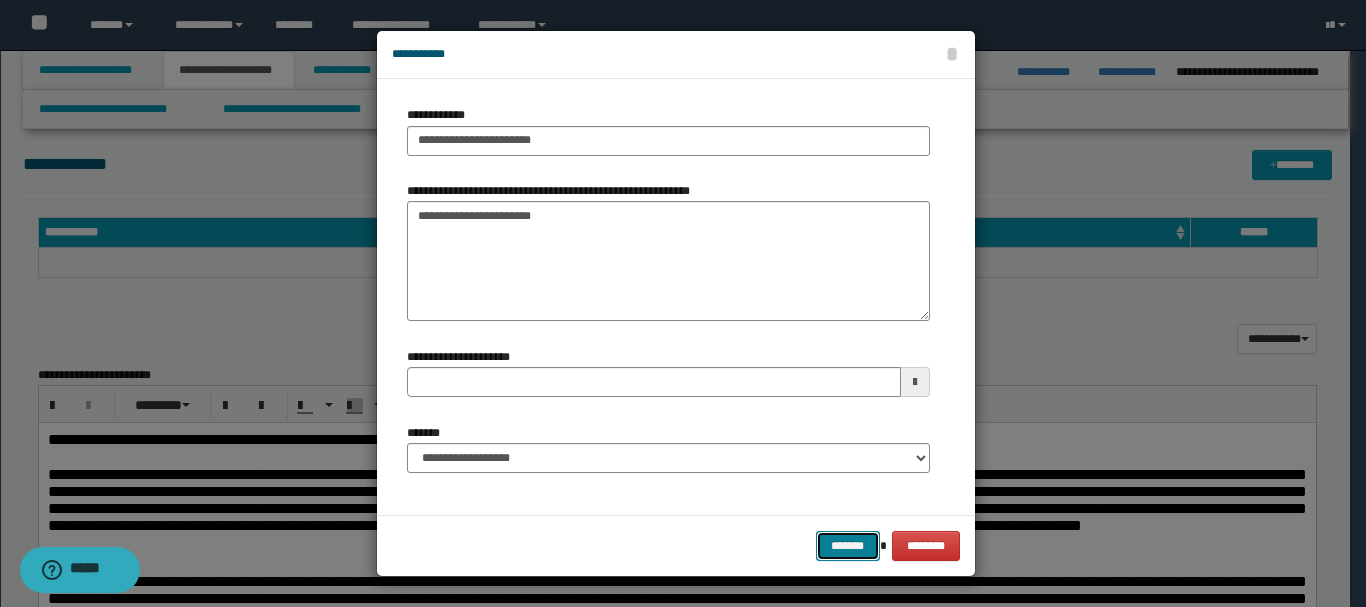 click on "*******" at bounding box center [848, 546] 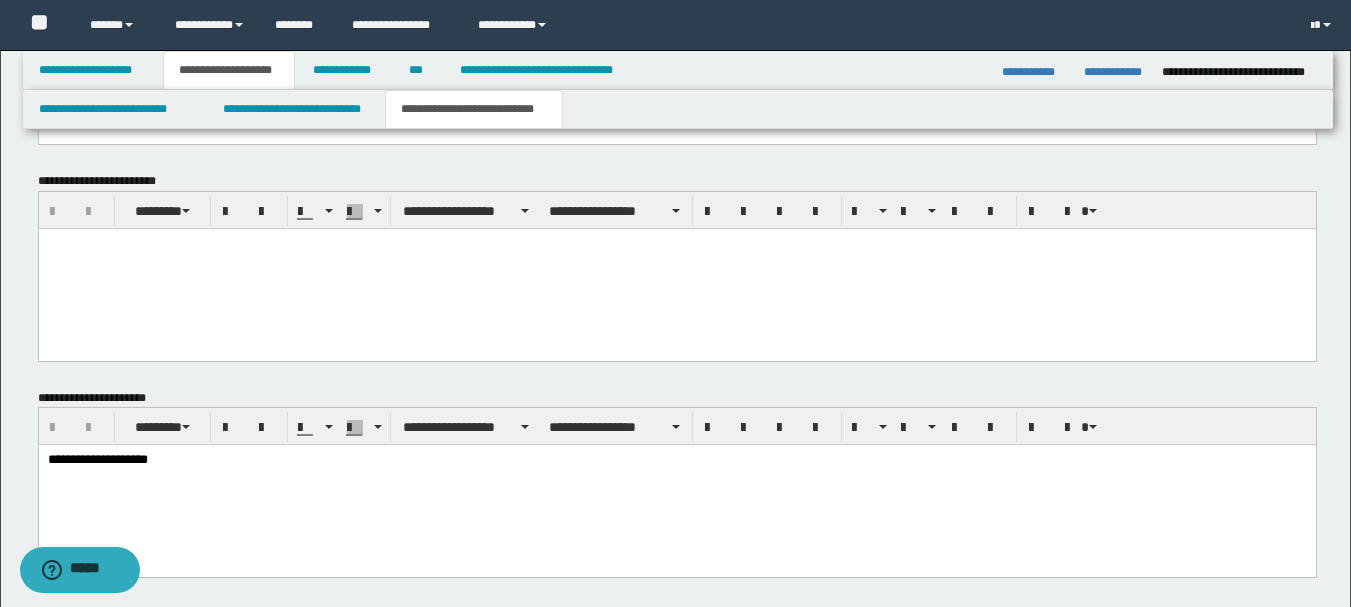 scroll, scrollTop: 1980, scrollLeft: 0, axis: vertical 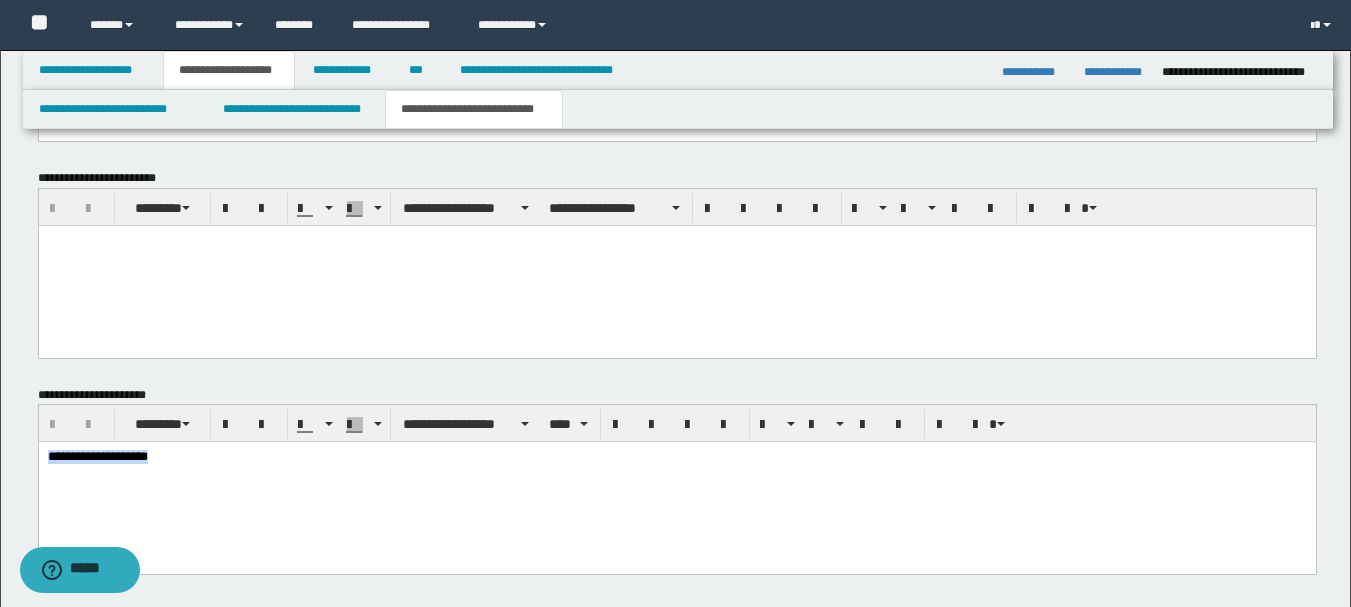 drag, startPoint x: 198, startPoint y: 462, endPoint x: -1, endPoint y: 437, distance: 200.56421 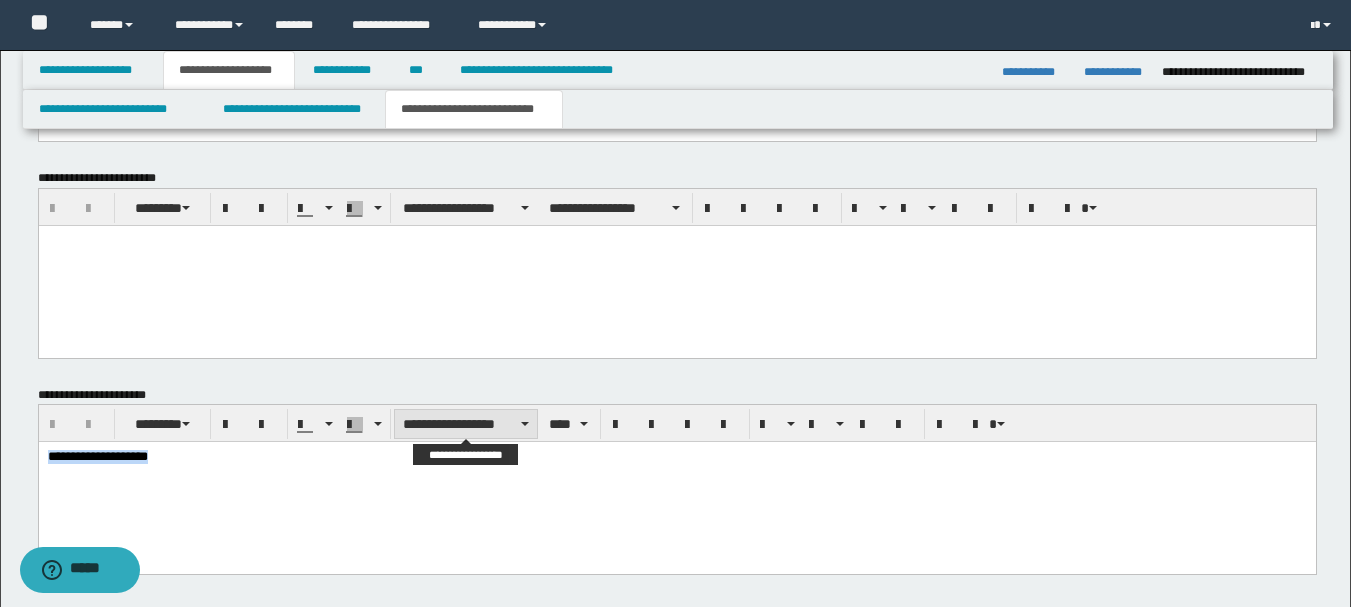 click on "**********" at bounding box center (466, 424) 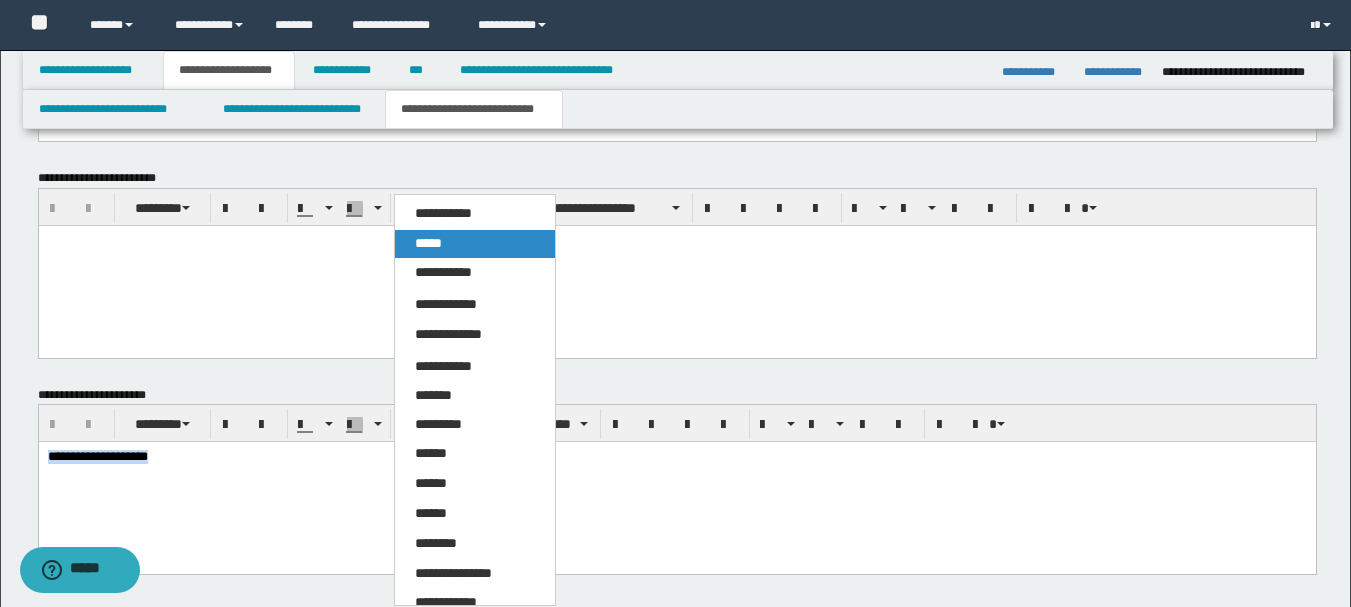 click on "*****" at bounding box center [475, 244] 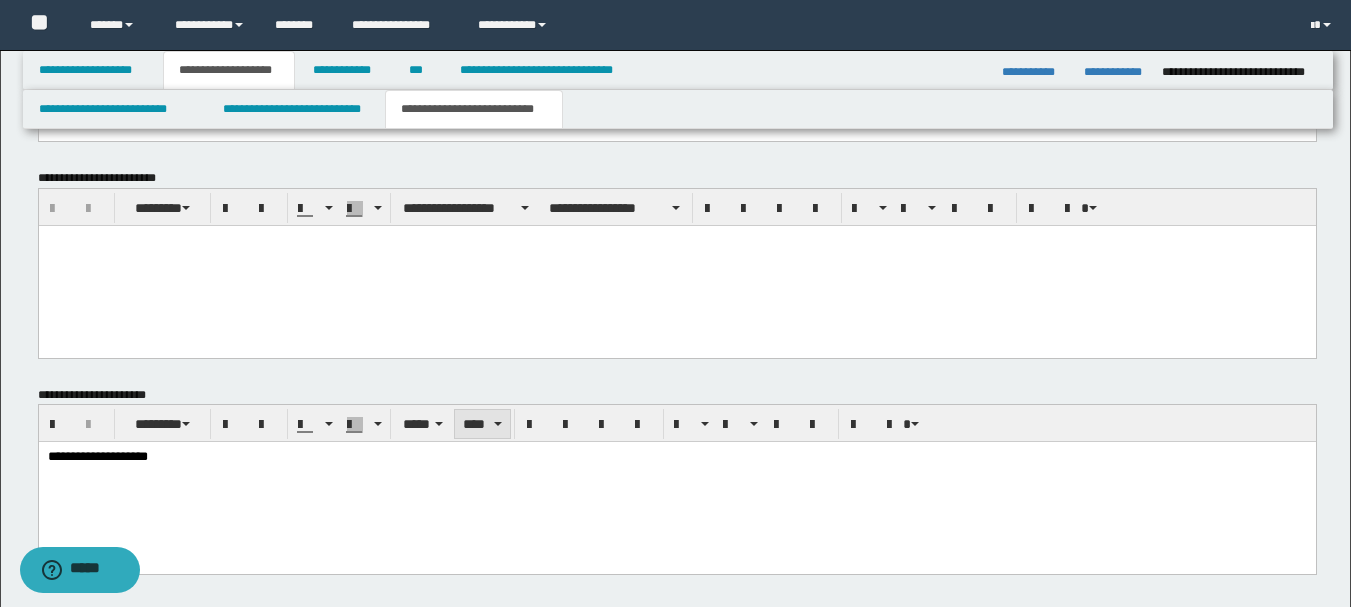 click on "****" at bounding box center (482, 424) 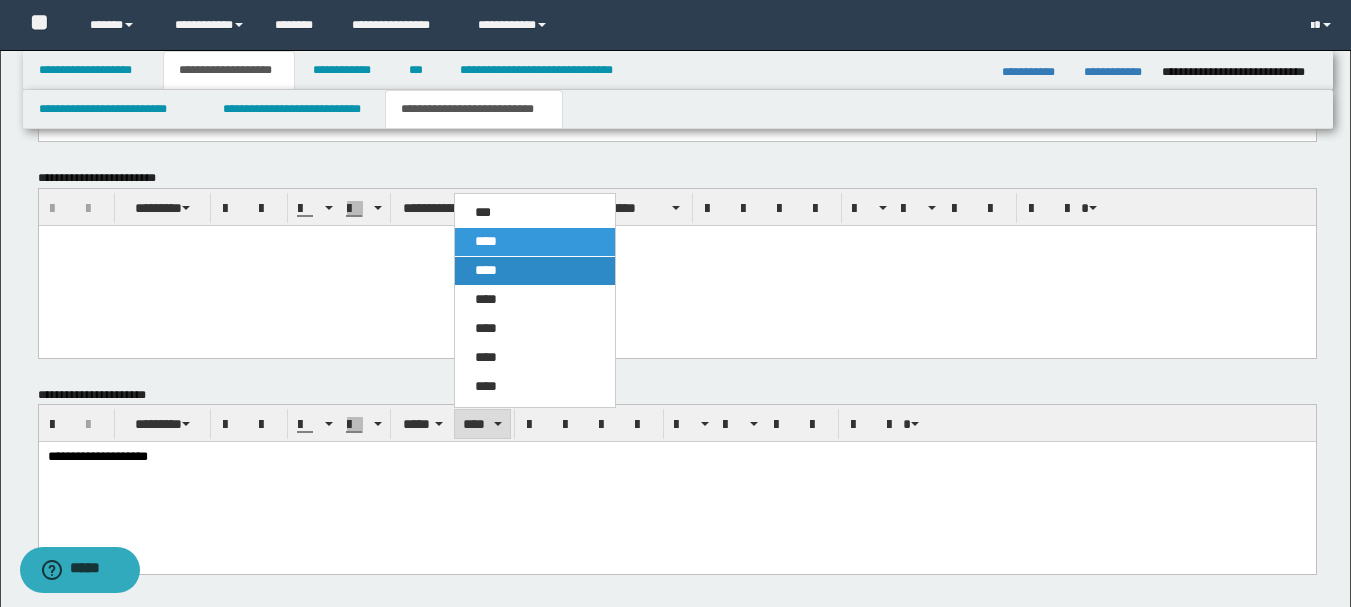 drag, startPoint x: 500, startPoint y: 277, endPoint x: 516, endPoint y: 131, distance: 146.8741 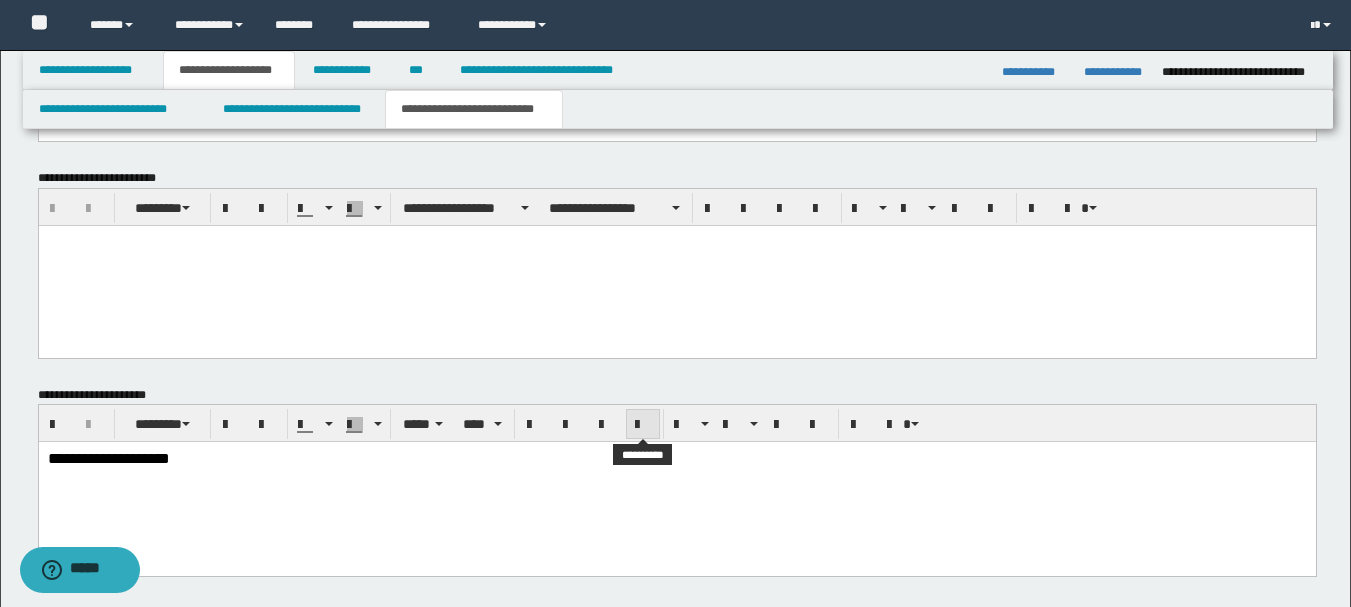 click at bounding box center (643, 425) 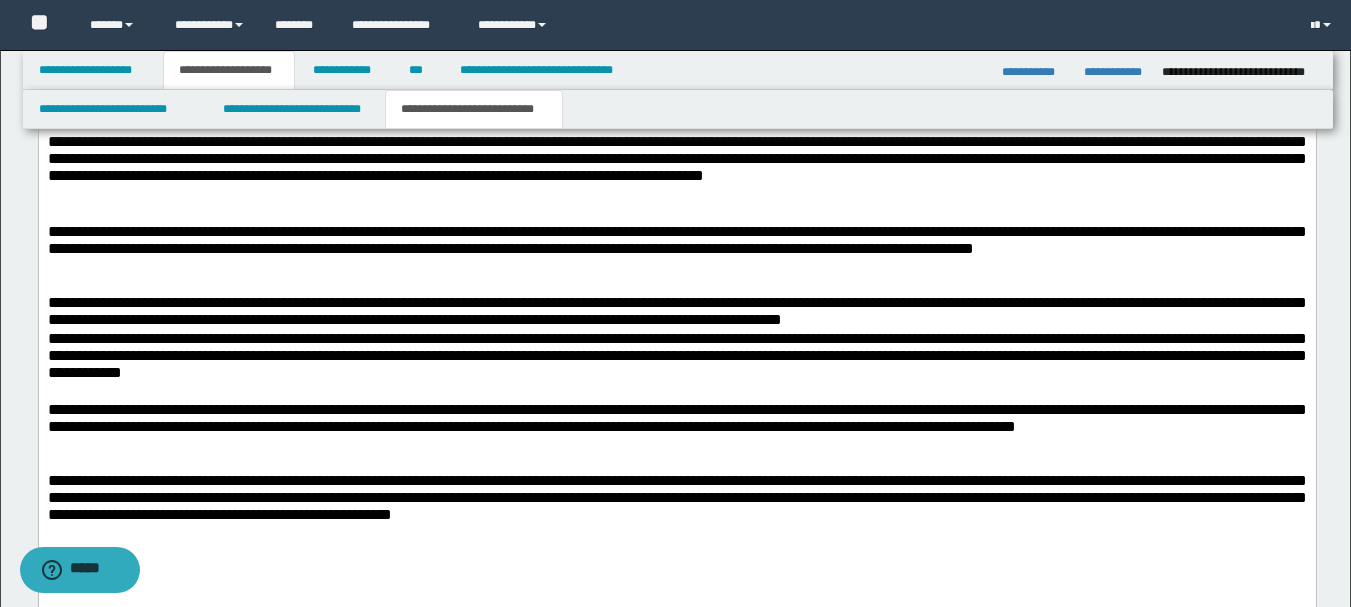 scroll, scrollTop: 1480, scrollLeft: 0, axis: vertical 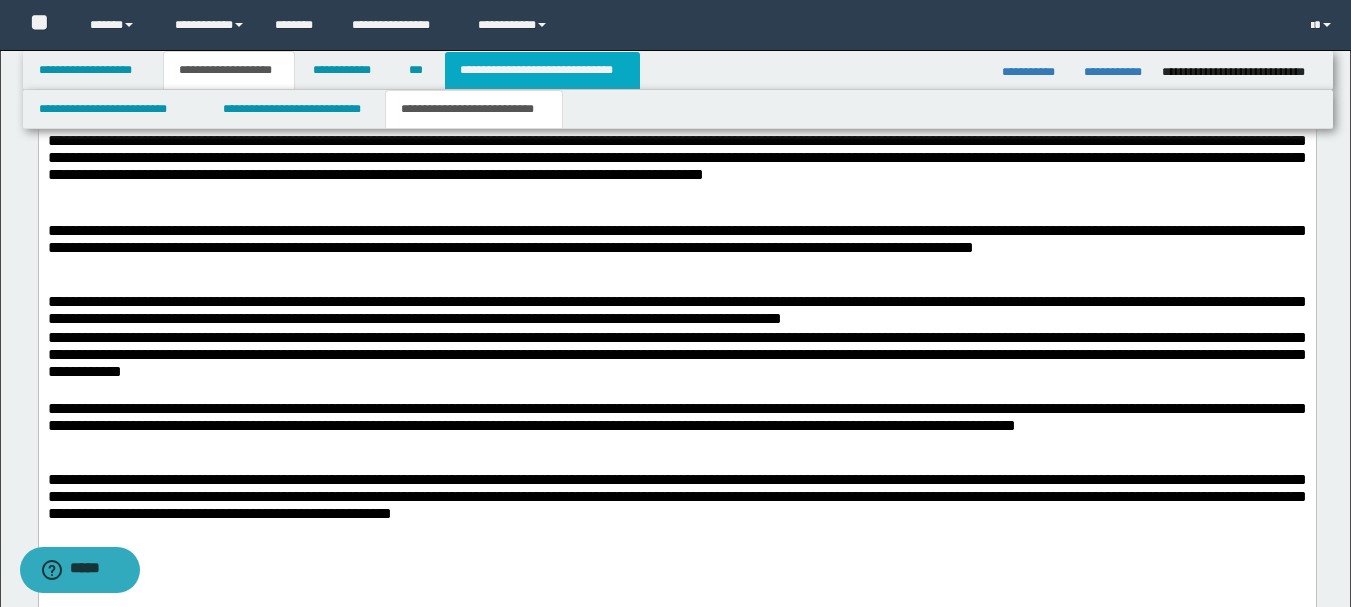 click on "**********" at bounding box center [542, 70] 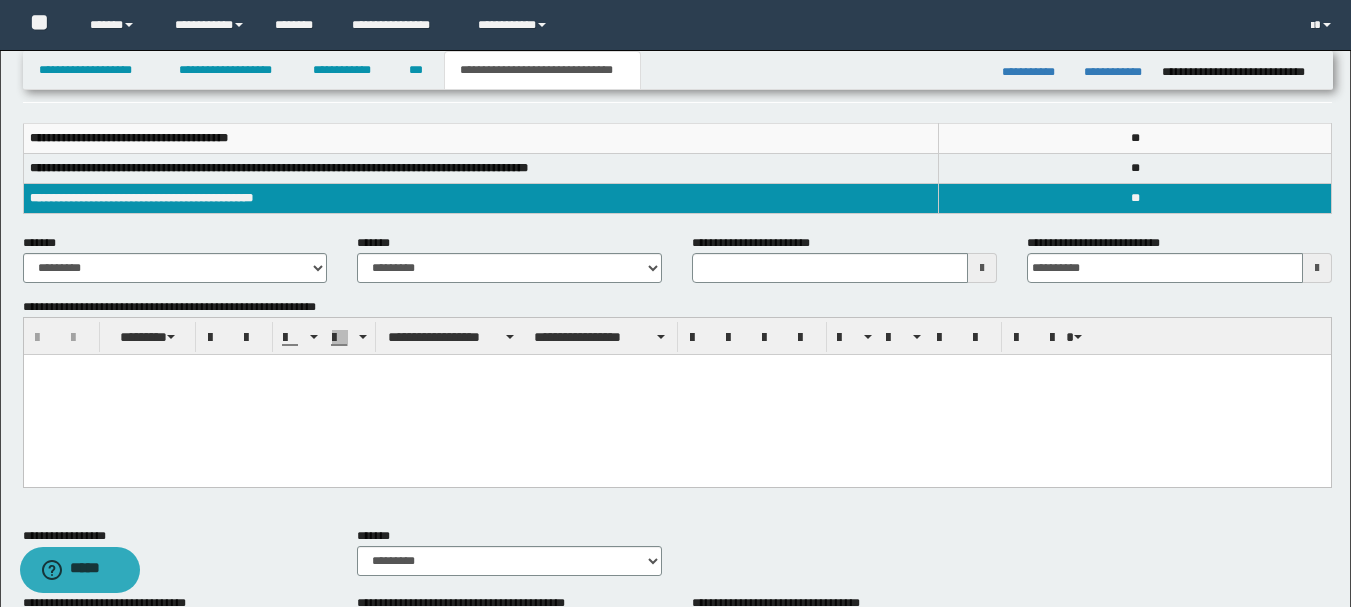 scroll, scrollTop: 200, scrollLeft: 0, axis: vertical 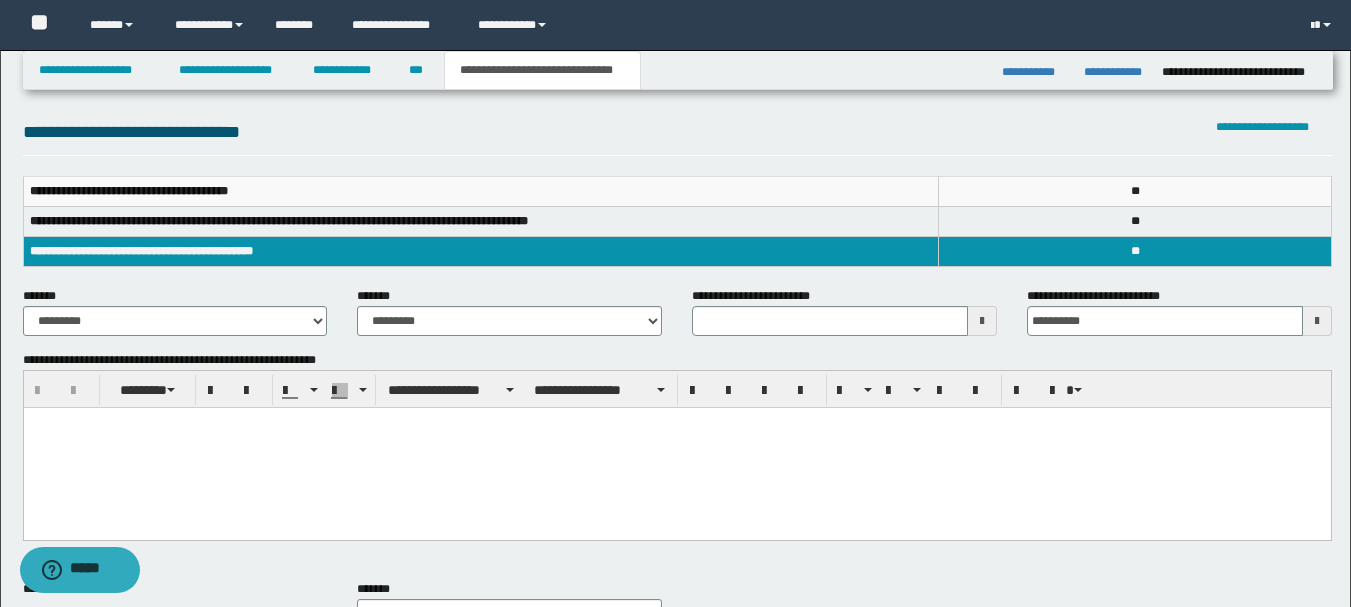 click at bounding box center (676, 448) 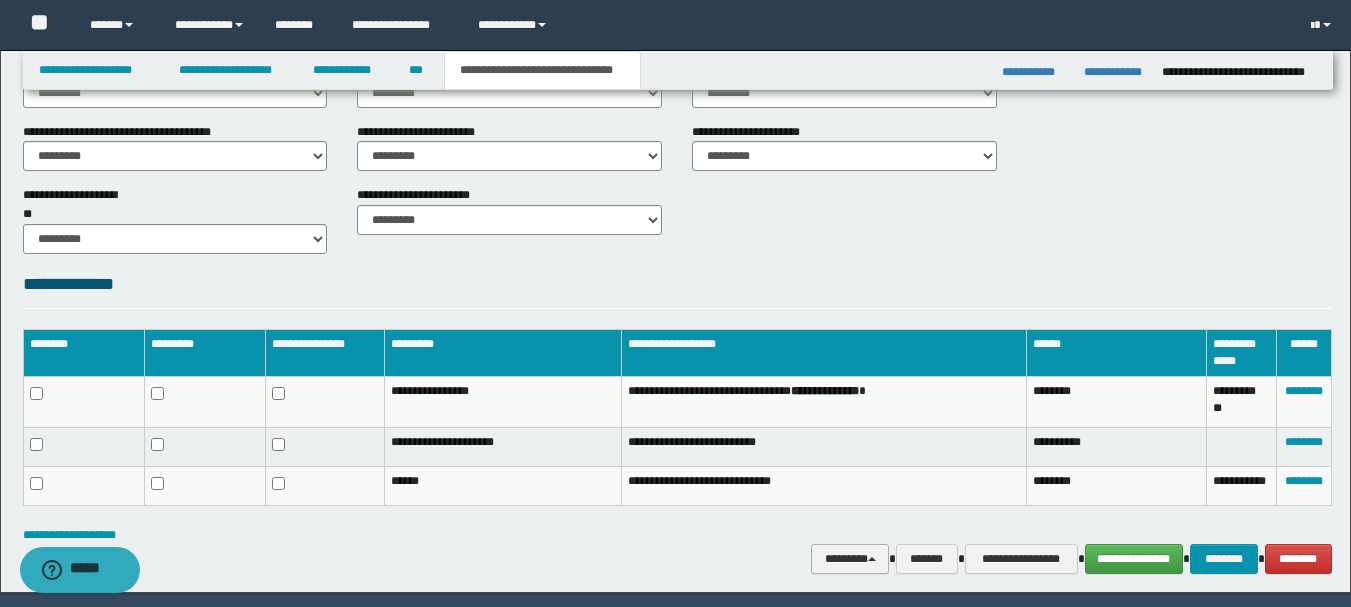 scroll, scrollTop: 852, scrollLeft: 0, axis: vertical 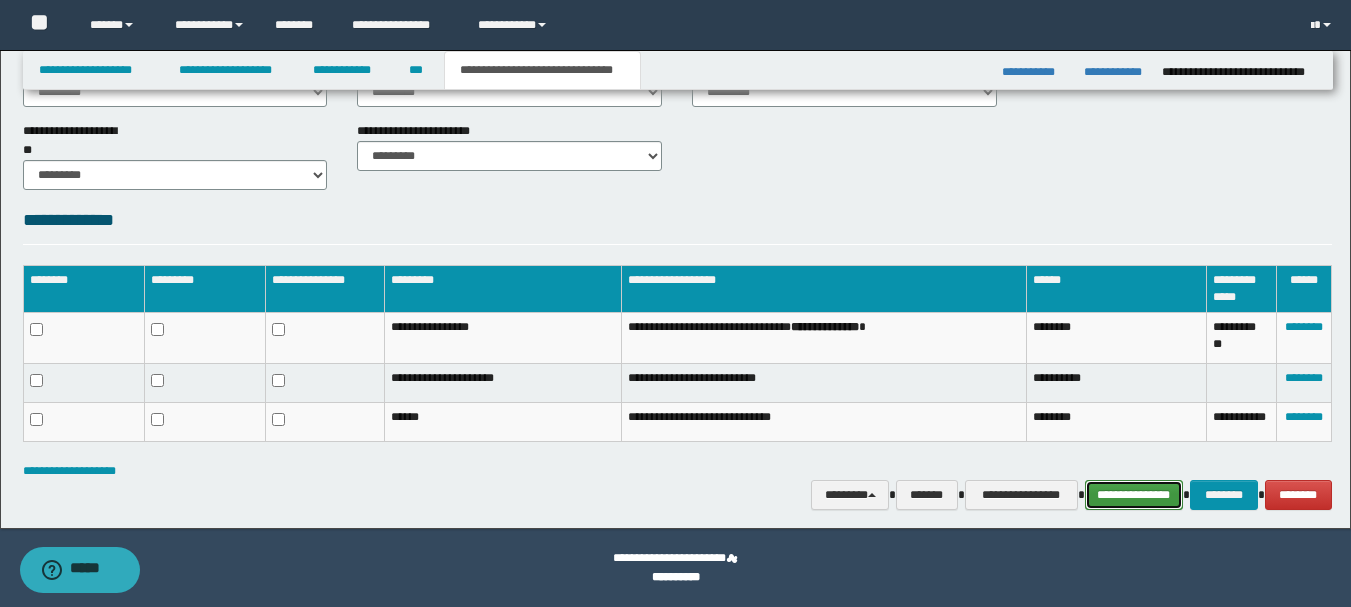 click on "**********" at bounding box center [1134, 495] 